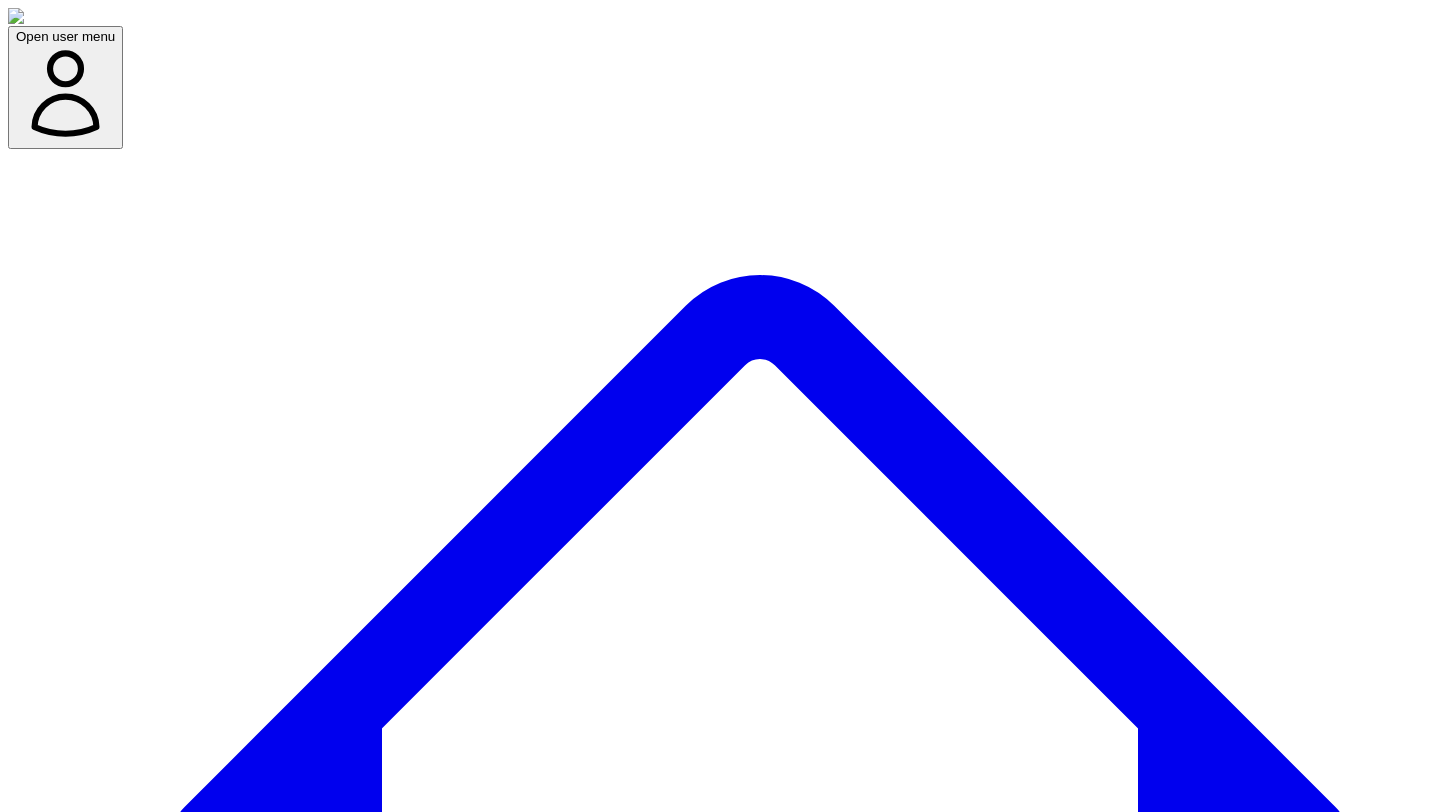 scroll, scrollTop: 0, scrollLeft: 0, axis: both 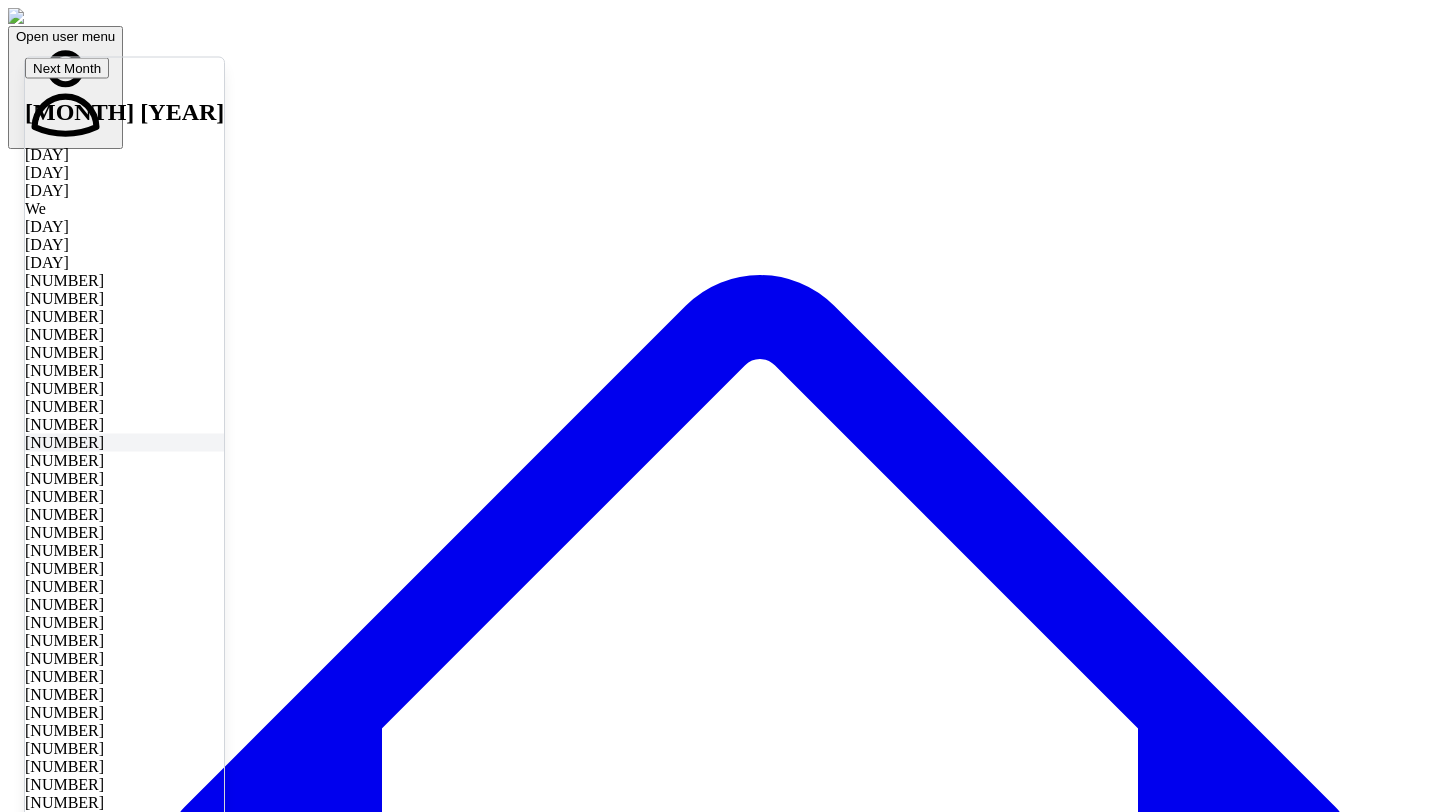 click on "5" at bounding box center (124, 442) 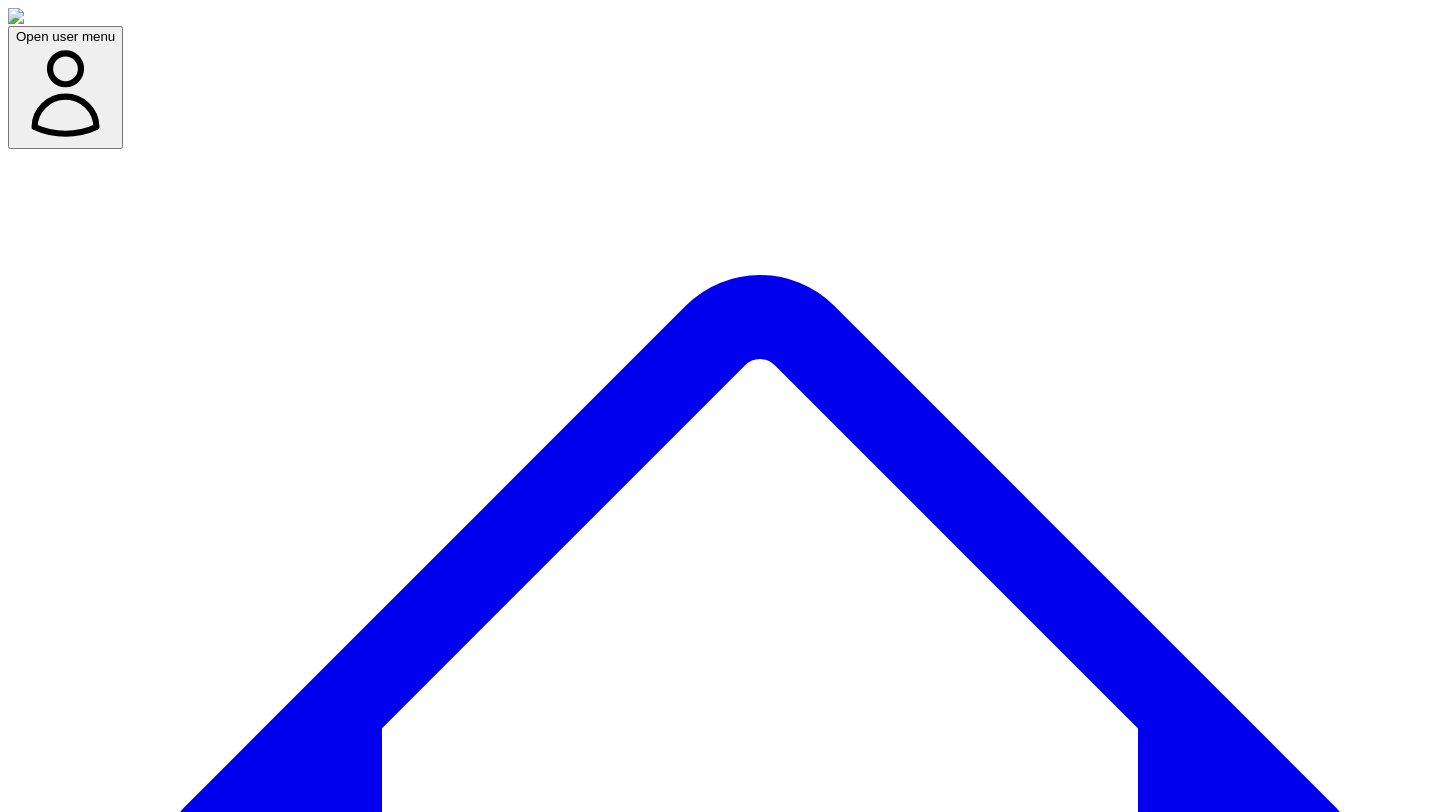click at bounding box center [79, 11423] 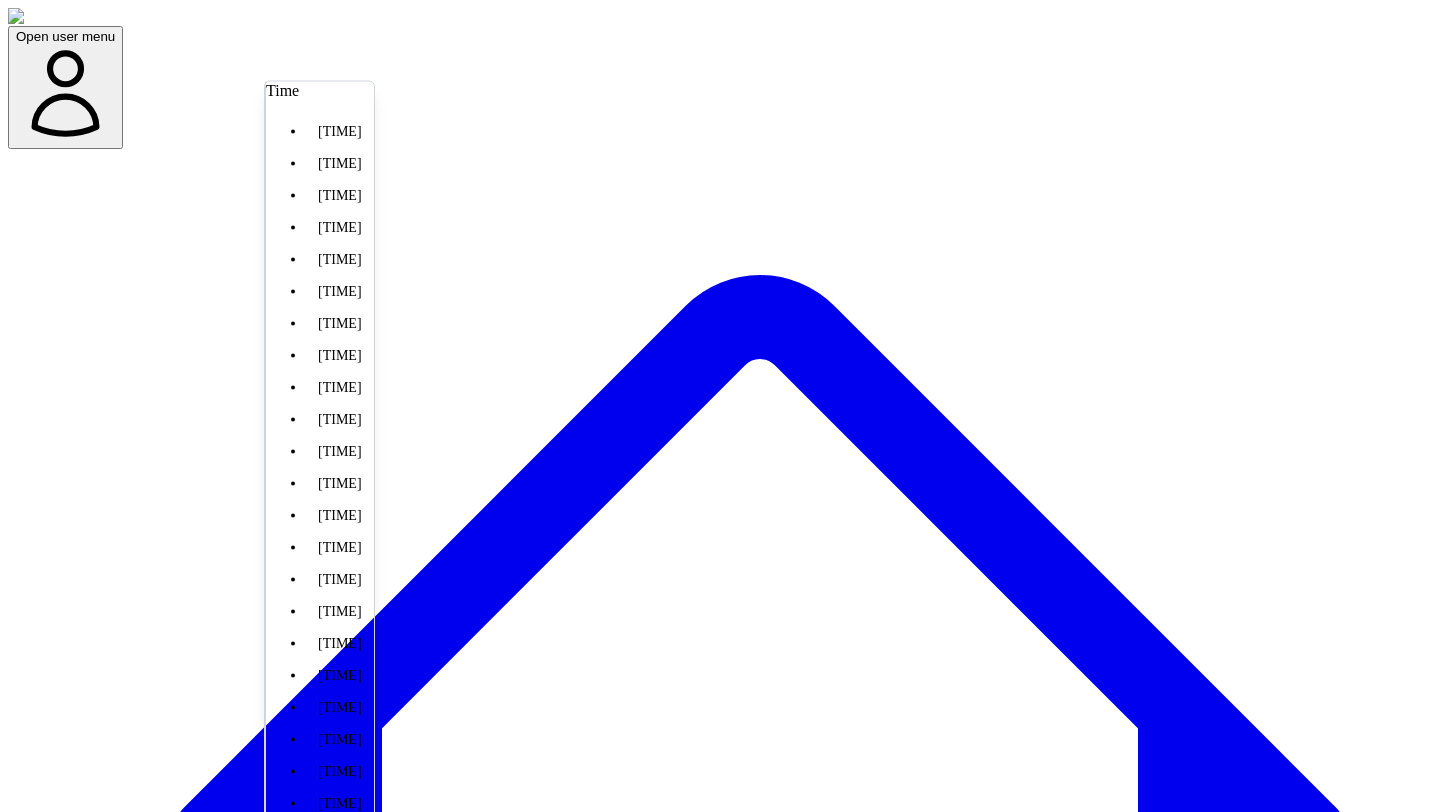 scroll, scrollTop: 892, scrollLeft: 0, axis: vertical 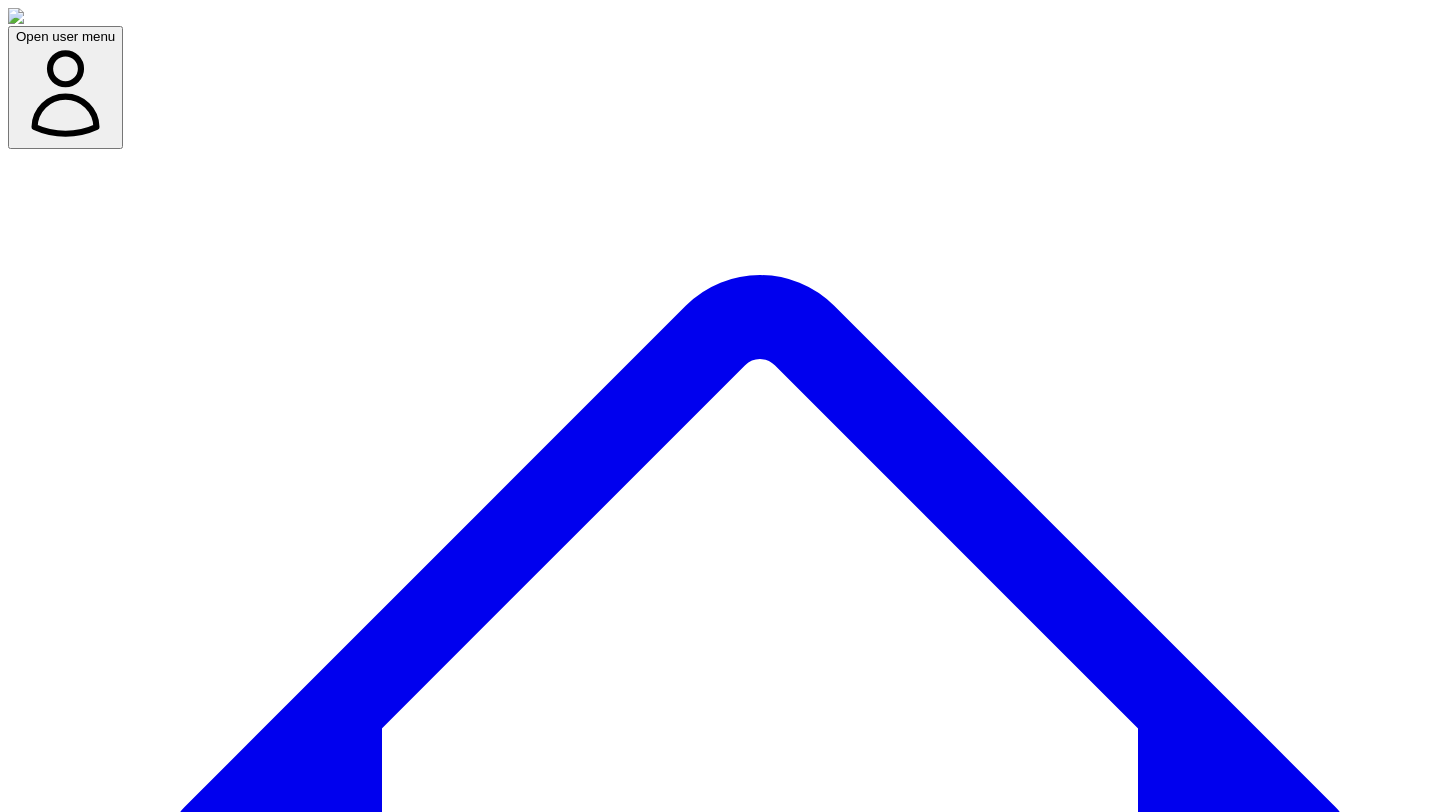 click on "Confirm Schedule" at bounding box center [69, 11443] 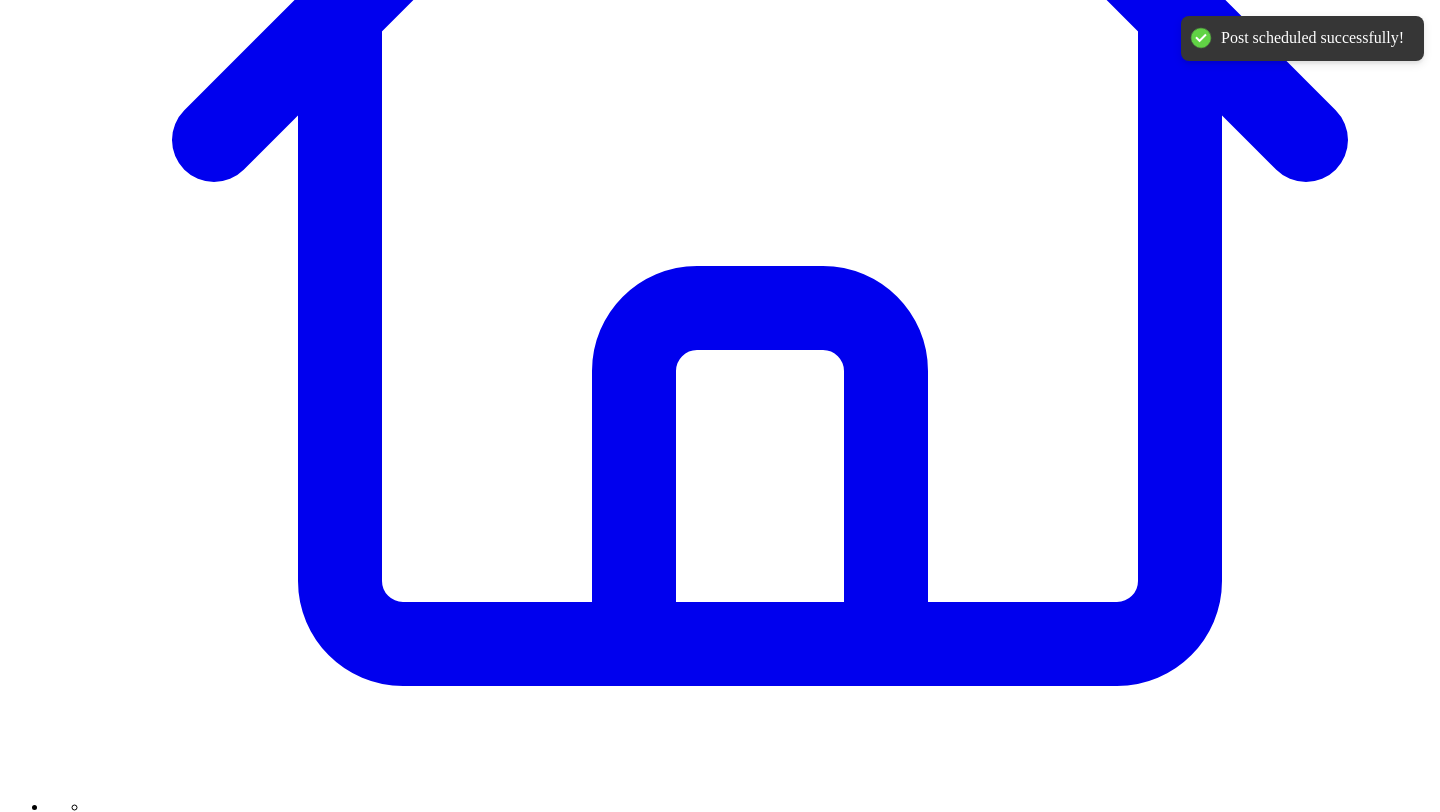 scroll, scrollTop: 700, scrollLeft: 0, axis: vertical 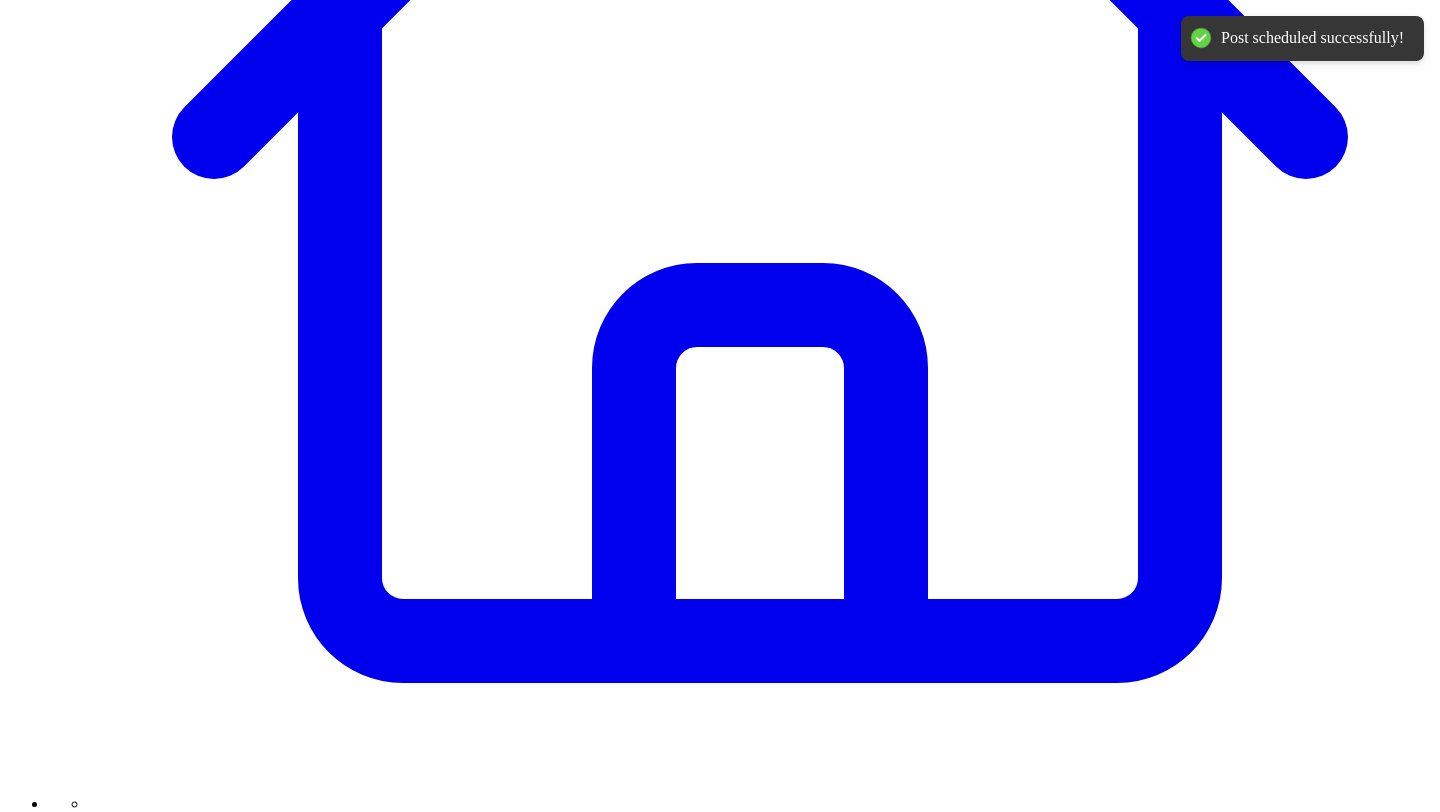 type 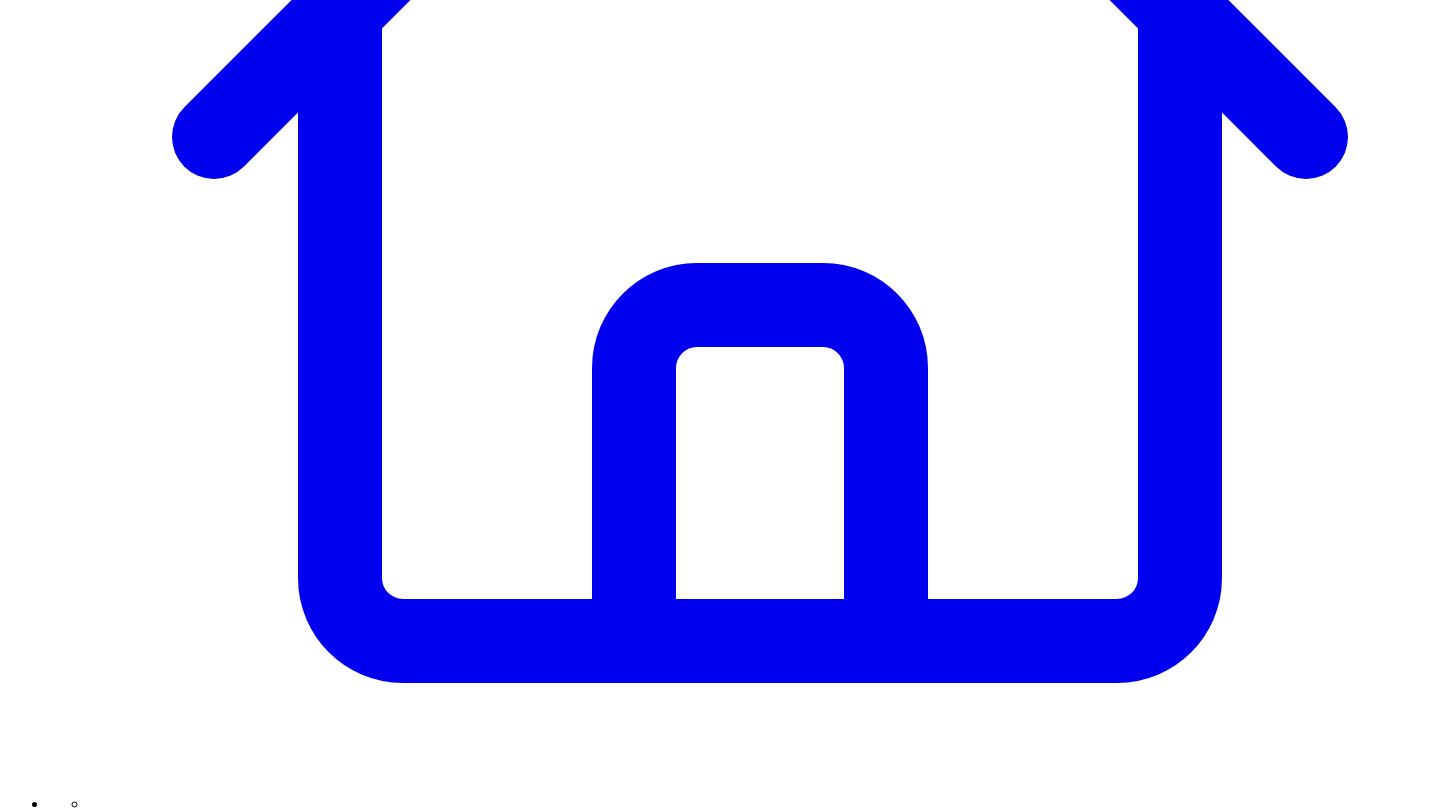click on "Cancel" at bounding box center (49, 7433) 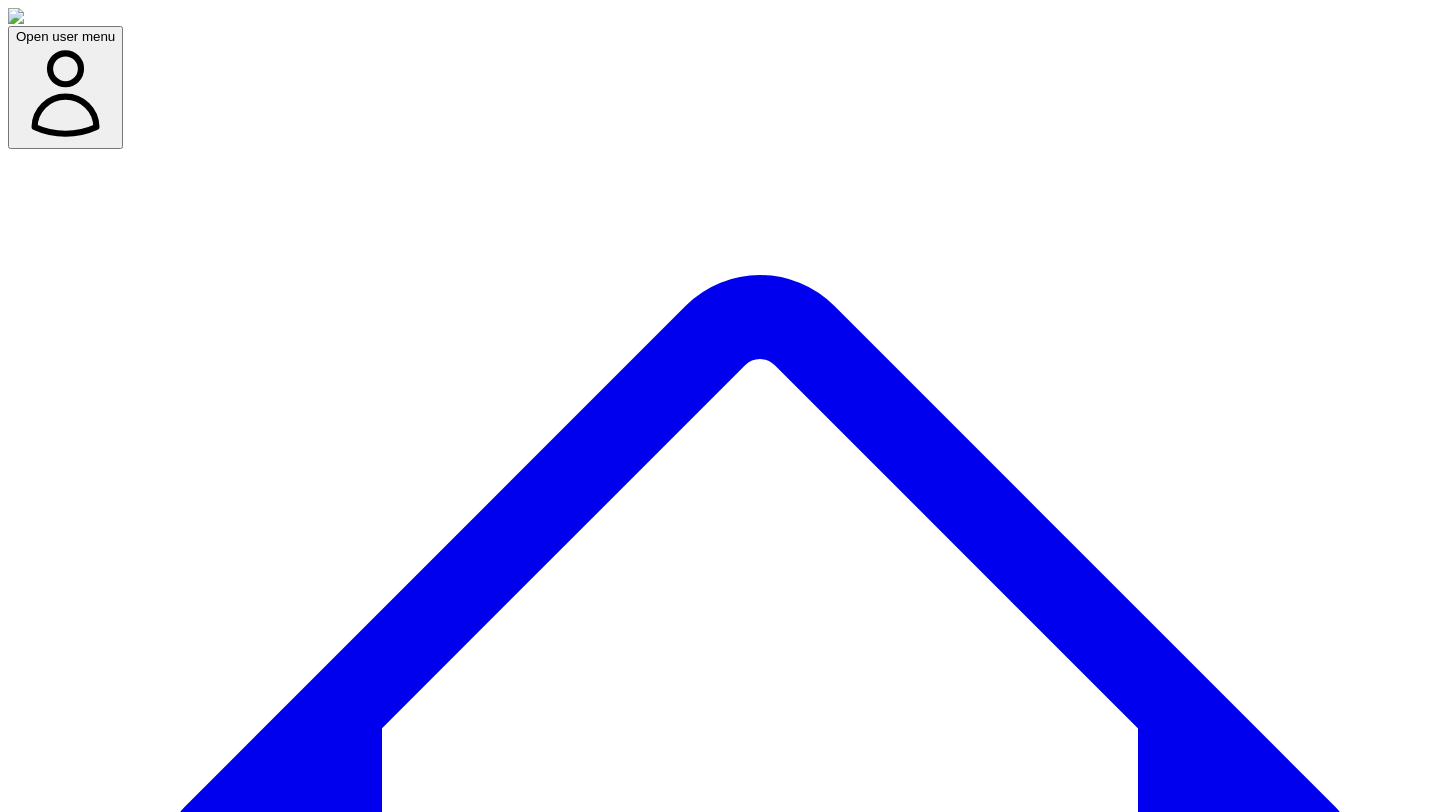 scroll, scrollTop: 144, scrollLeft: 0, axis: vertical 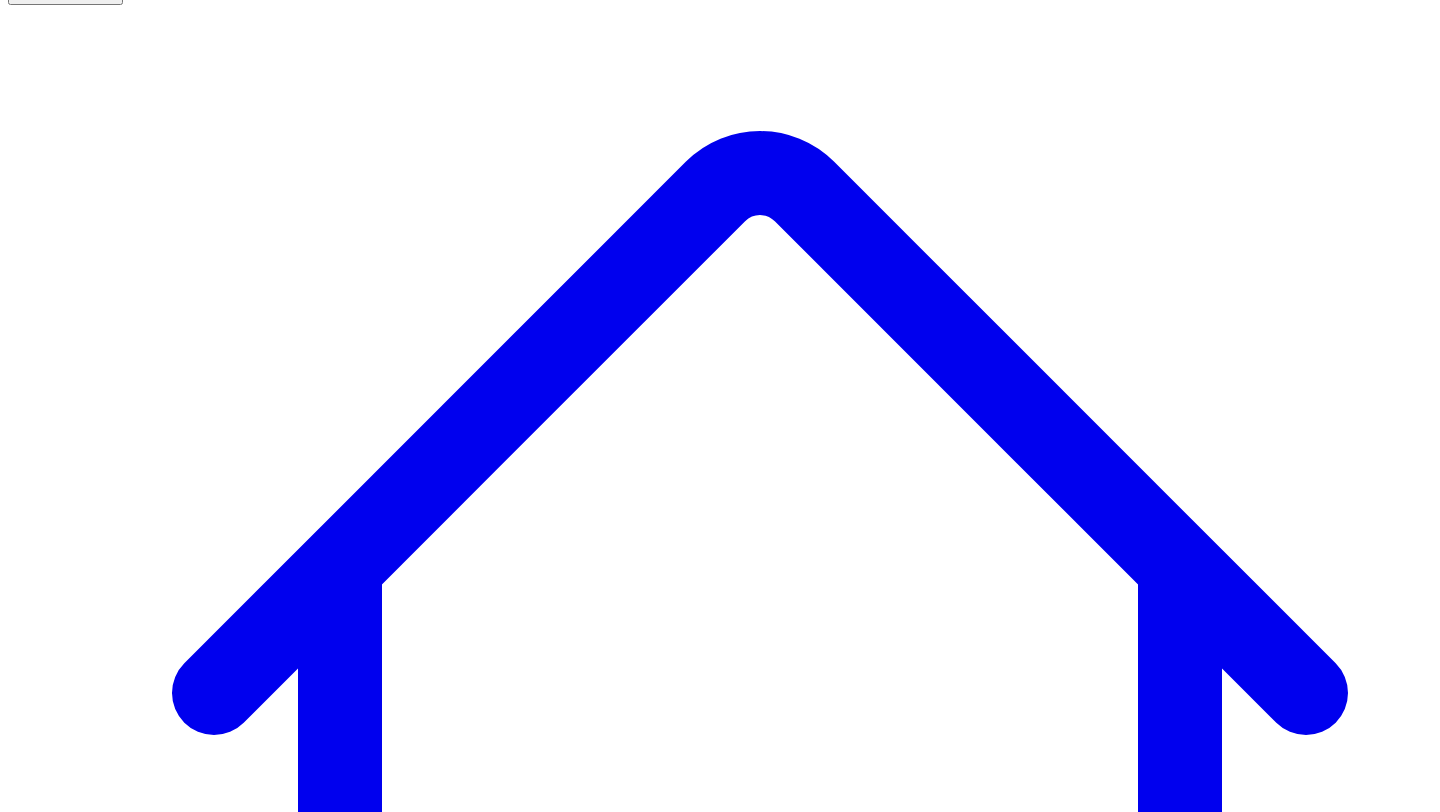 click on "Social Posts" at bounding box center [249, 7516] 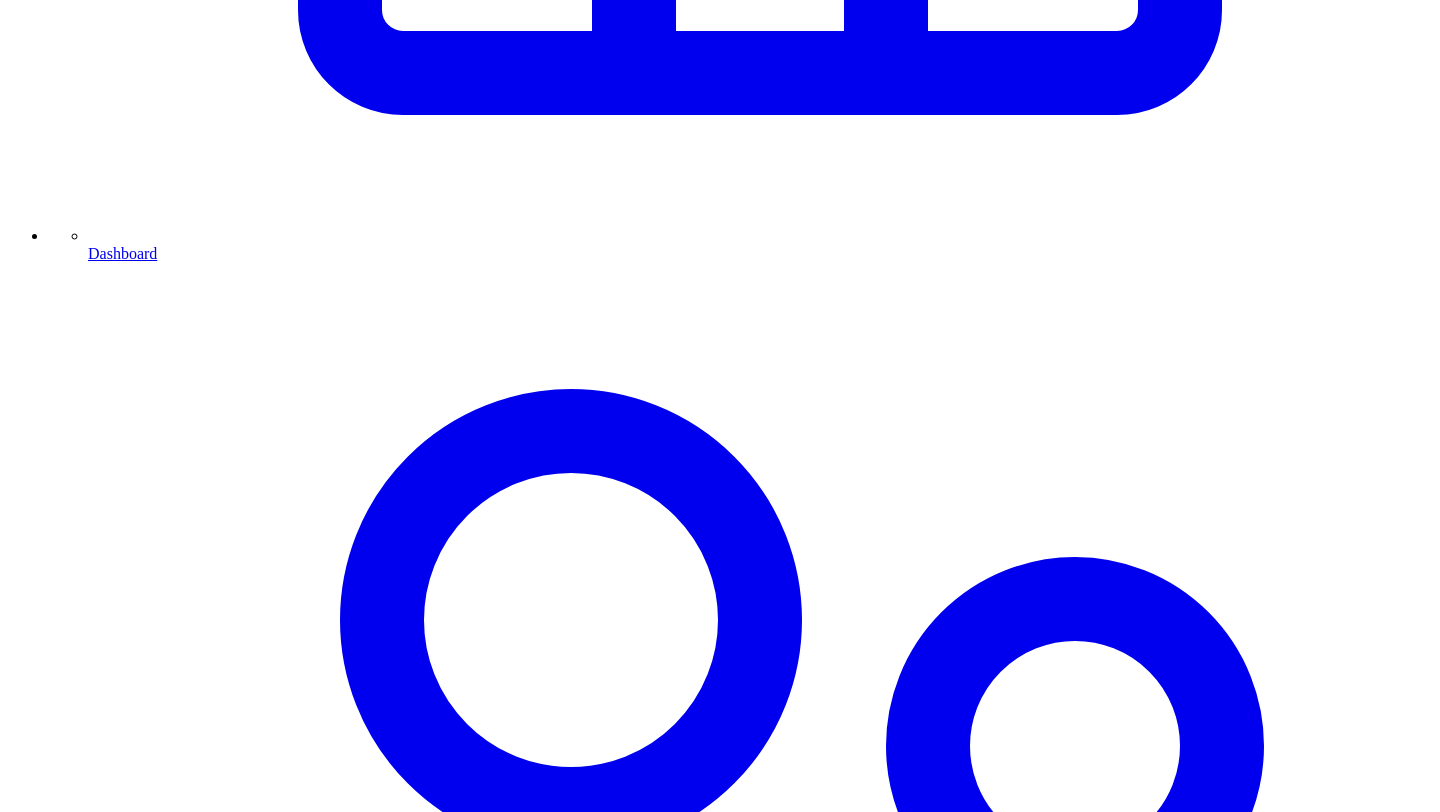 scroll, scrollTop: 1341, scrollLeft: 0, axis: vertical 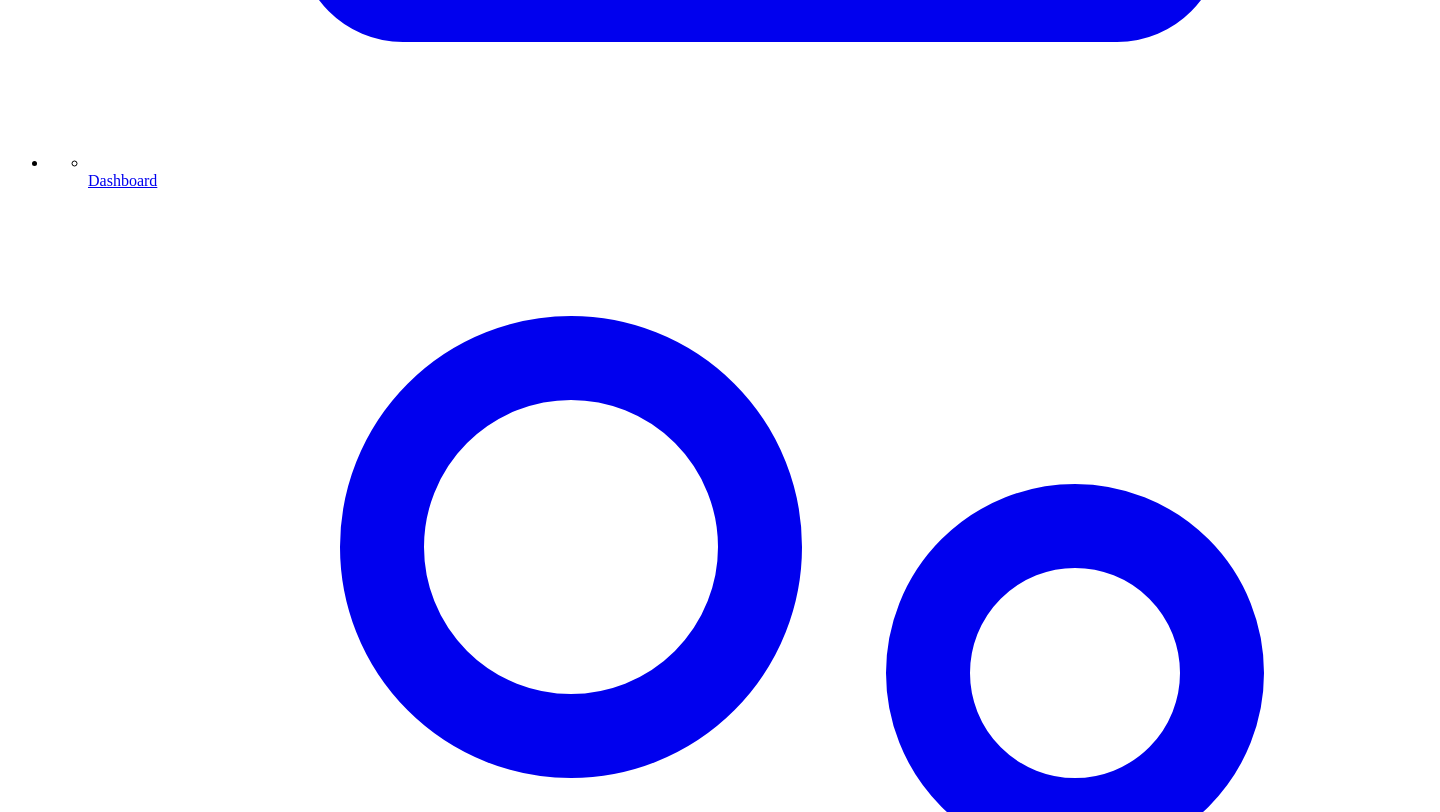 click on "Post Again" at bounding box center (72, 7140) 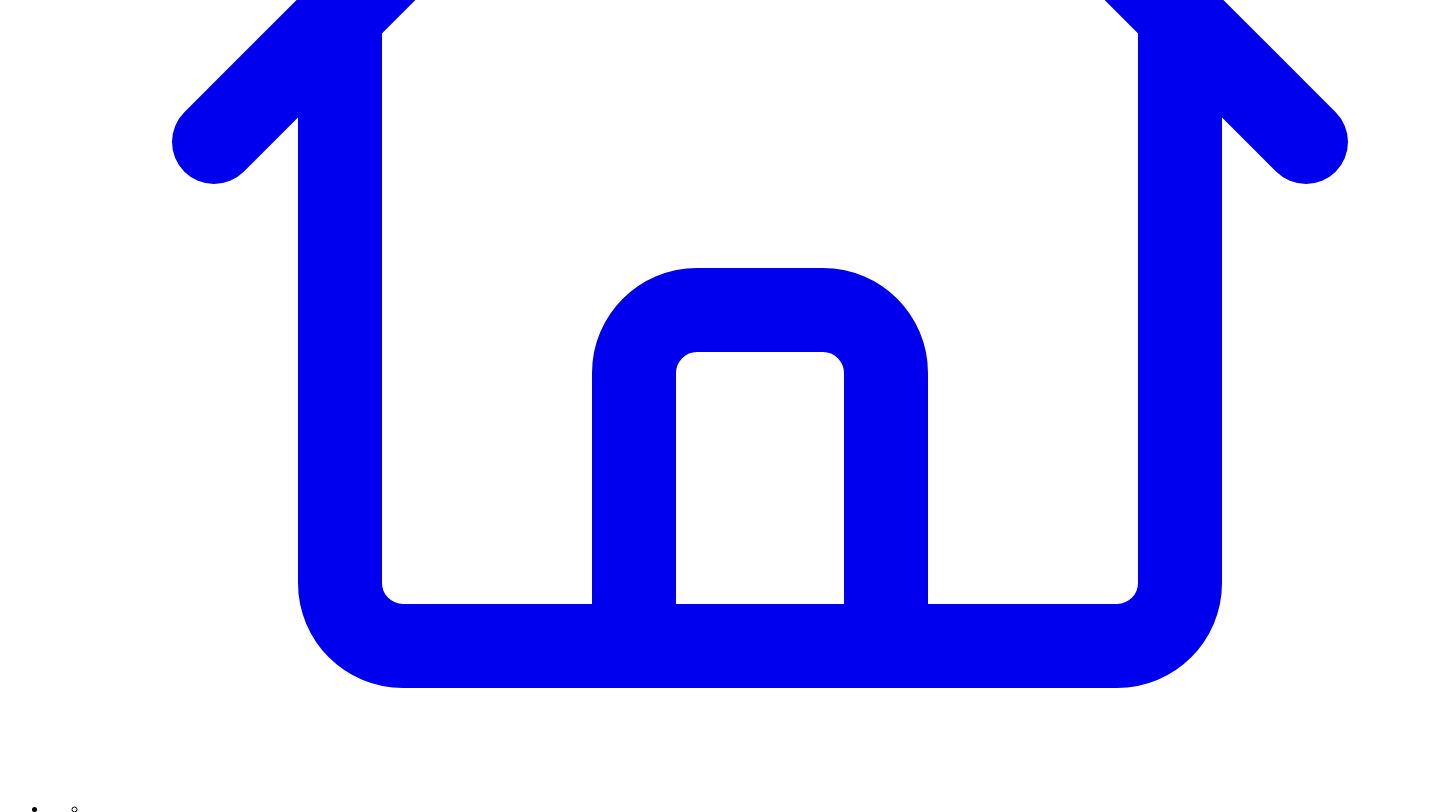 scroll, scrollTop: 670, scrollLeft: 0, axis: vertical 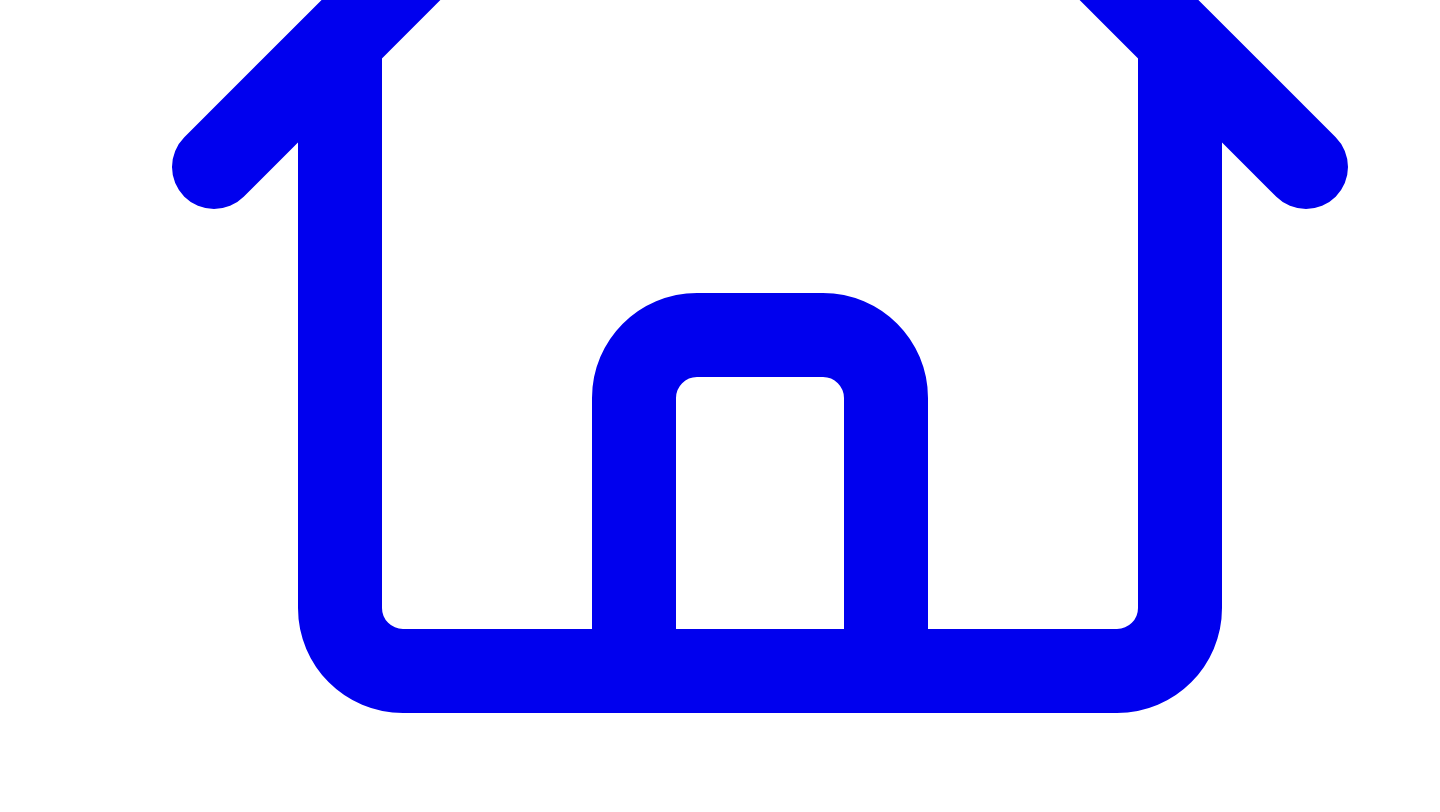 click on "Share on LinkedIn" at bounding box center [94, 7469] 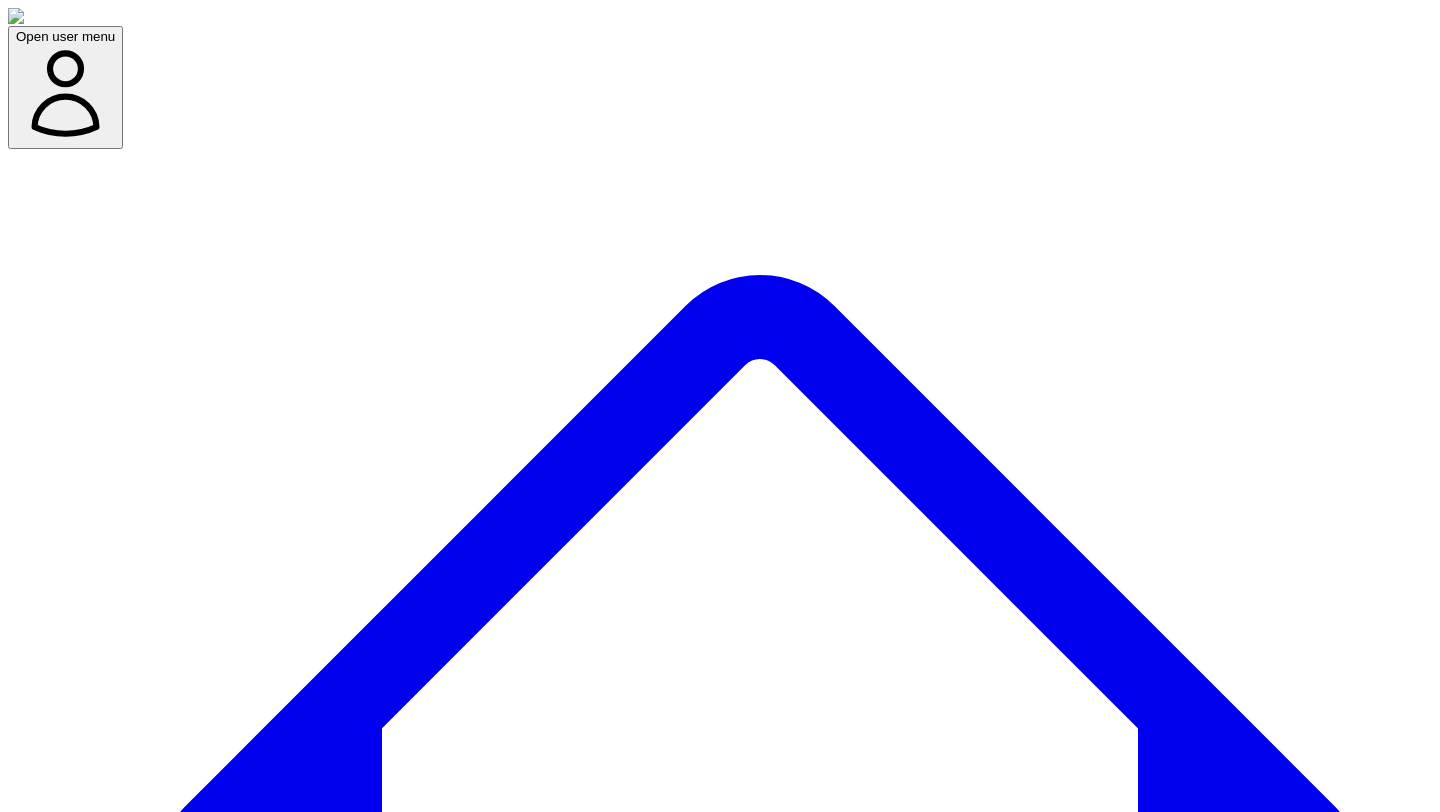 click at bounding box center (79, 11438) 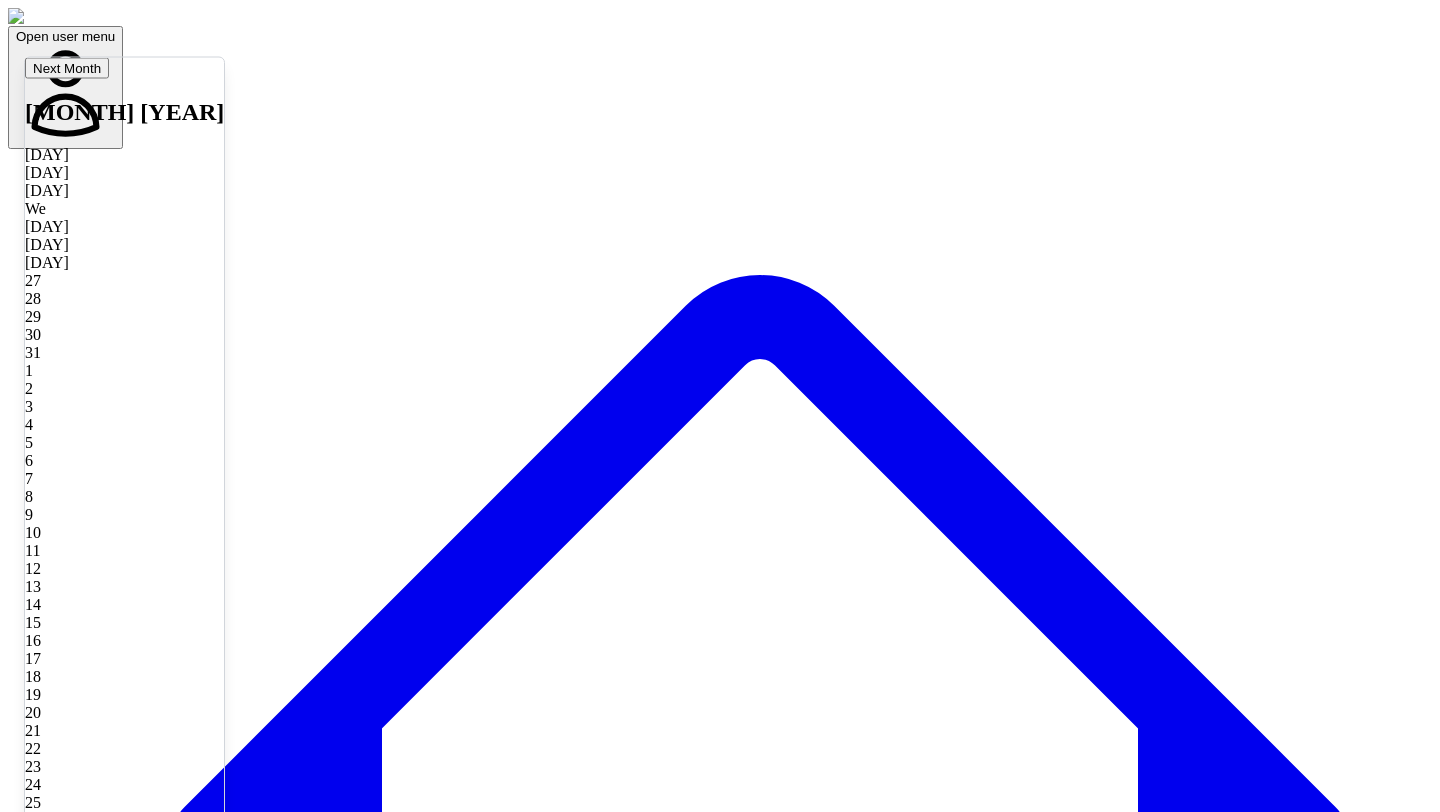 click on "3 4 5 6 7 8 9" at bounding box center [124, 460] 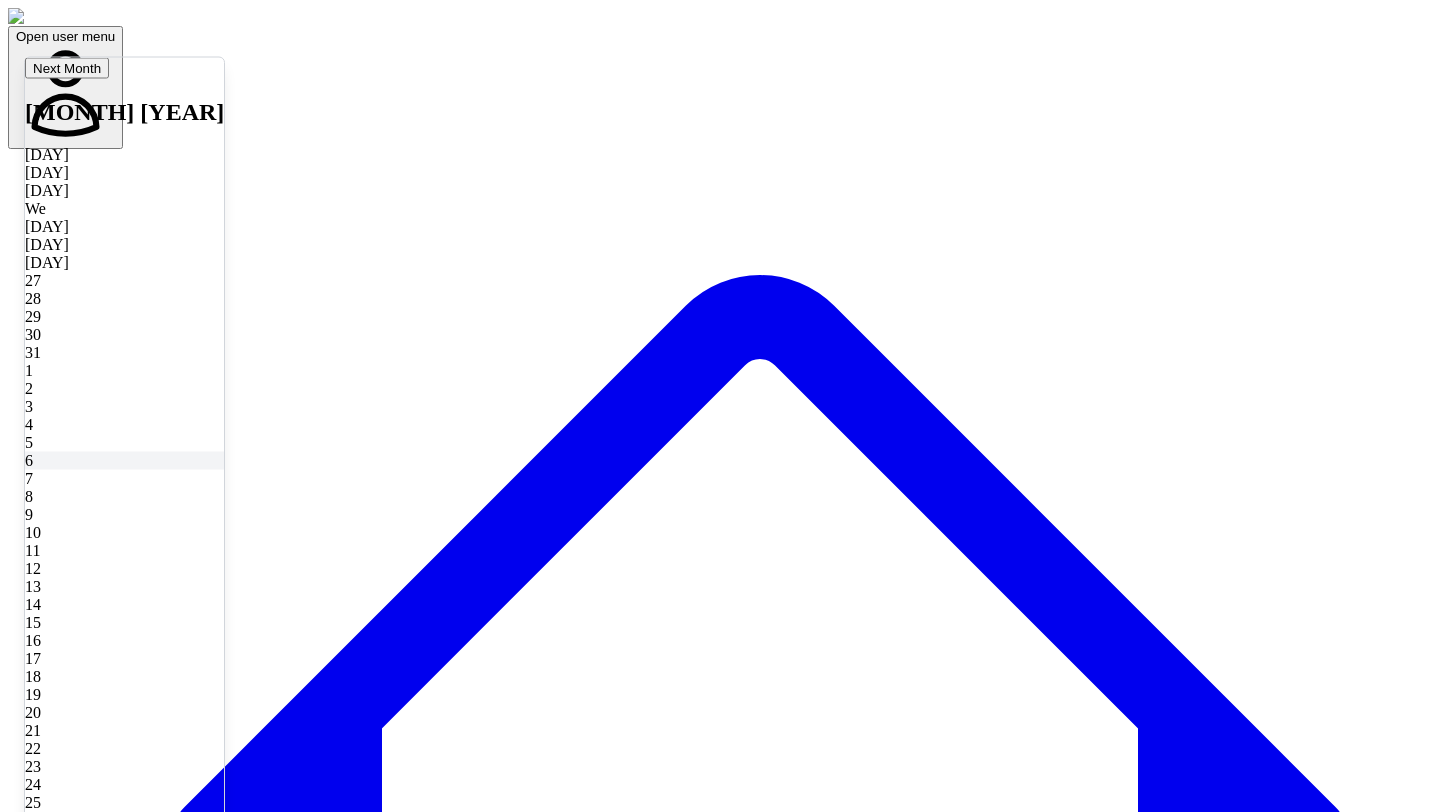 click on "6" at bounding box center (124, 460) 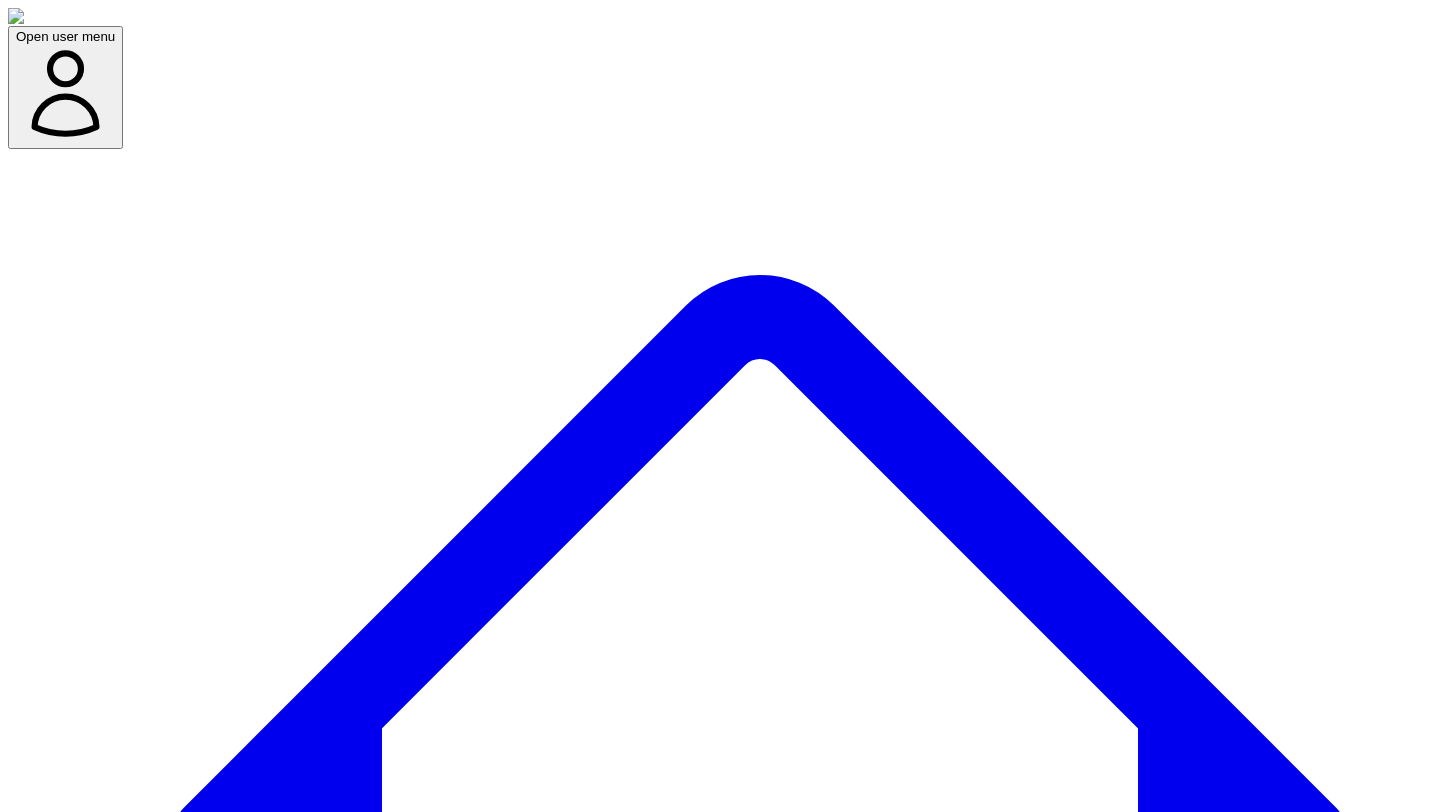 click at bounding box center (79, 11477) 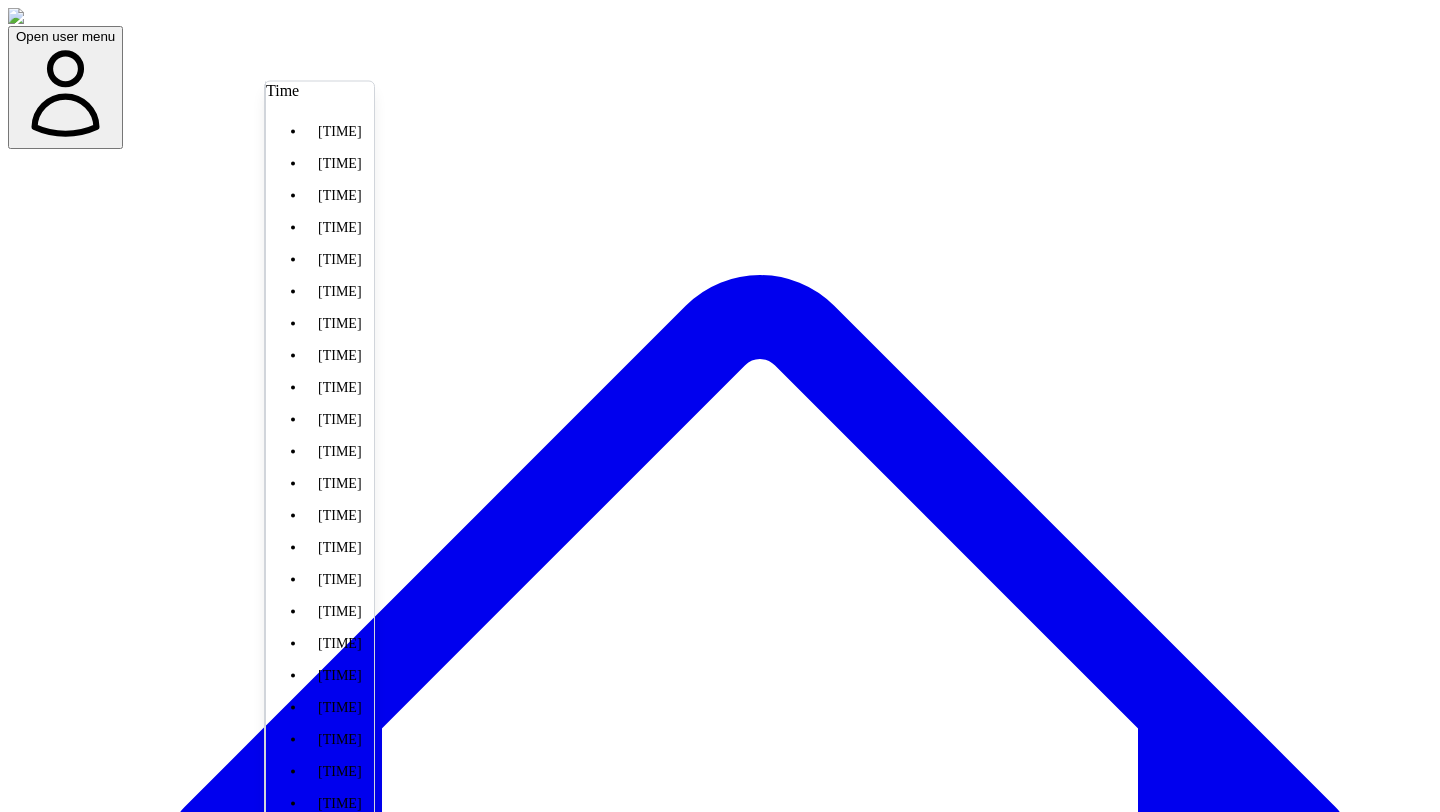 scroll, scrollTop: 810, scrollLeft: 0, axis: vertical 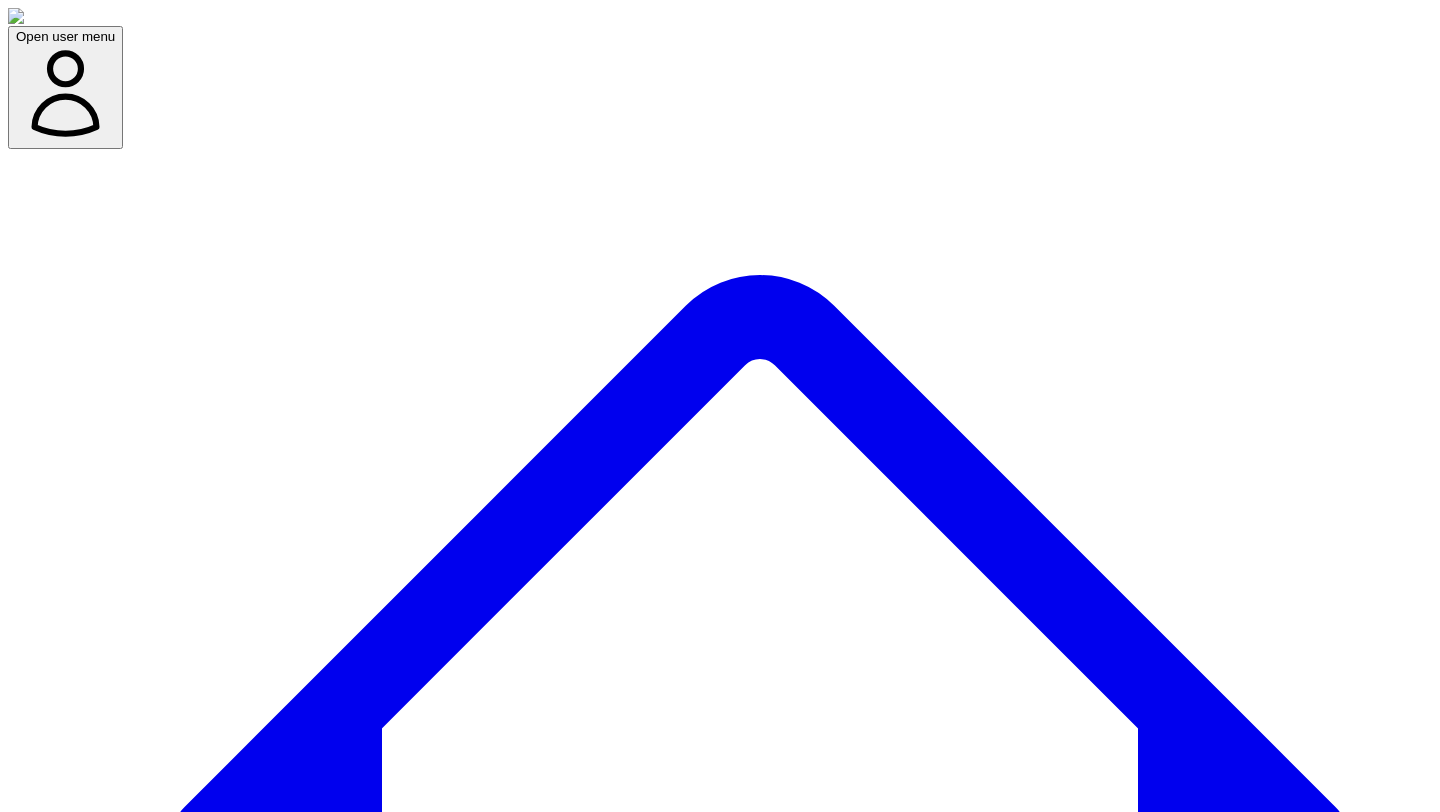 type on "*******" 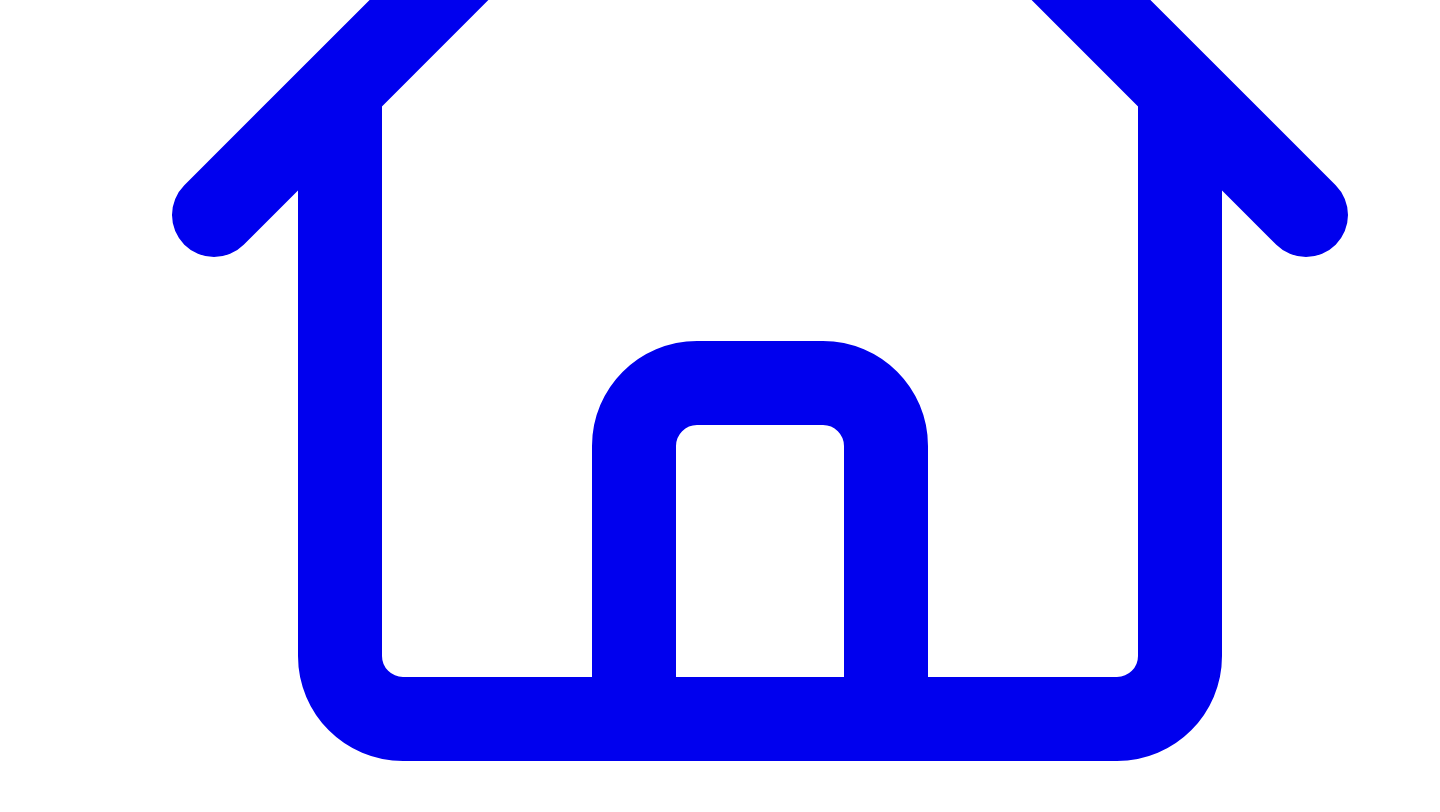 scroll, scrollTop: 700, scrollLeft: 0, axis: vertical 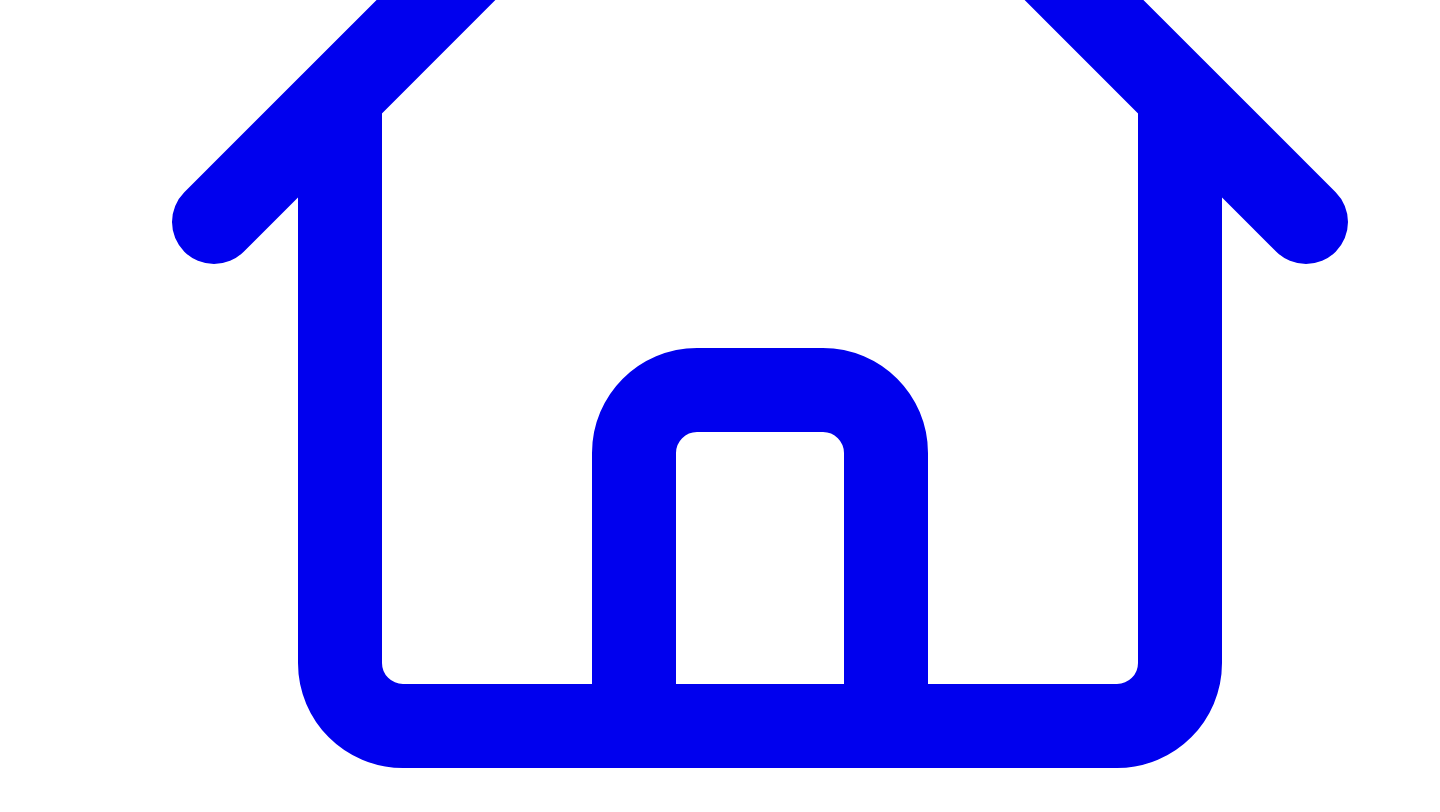 type 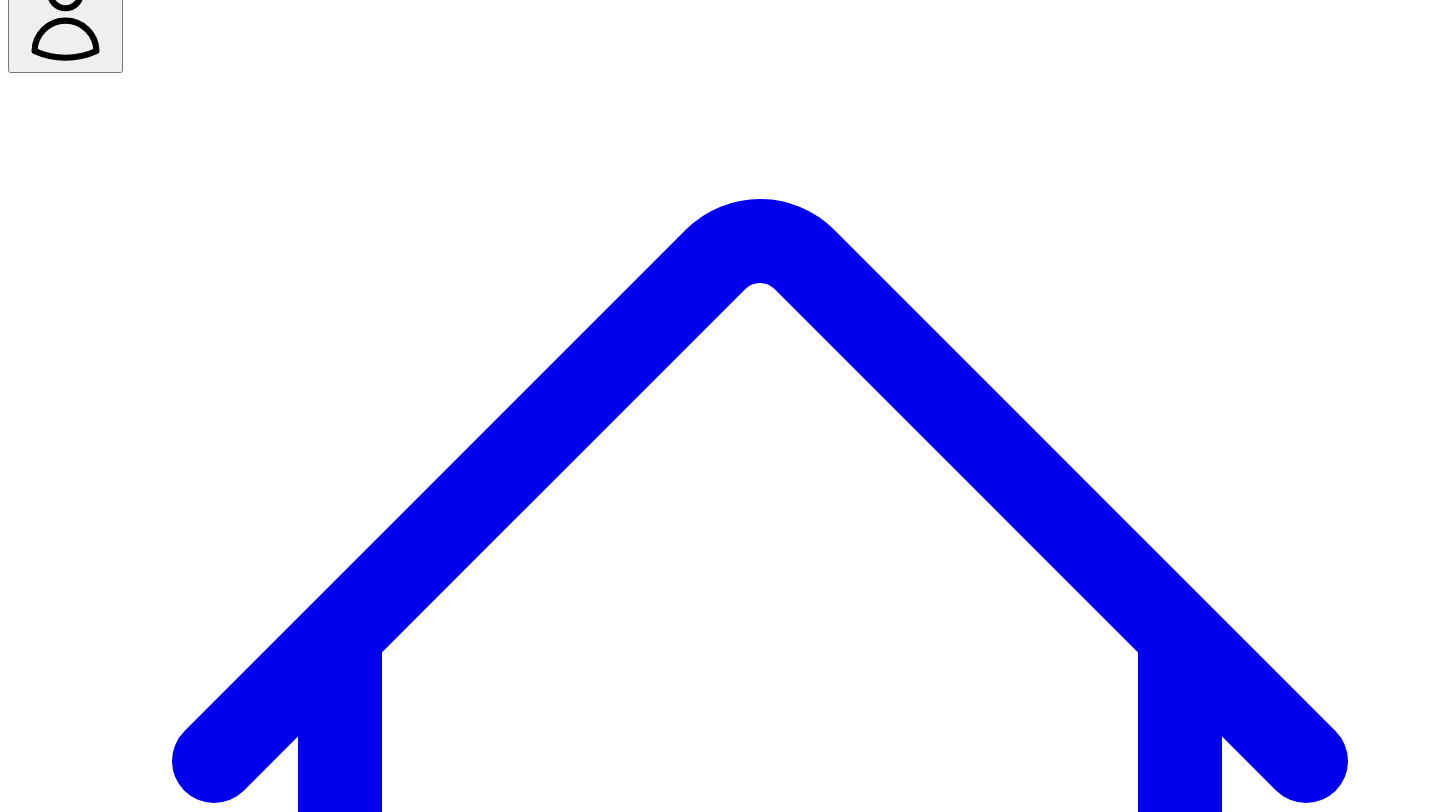 scroll, scrollTop: 71, scrollLeft: 0, axis: vertical 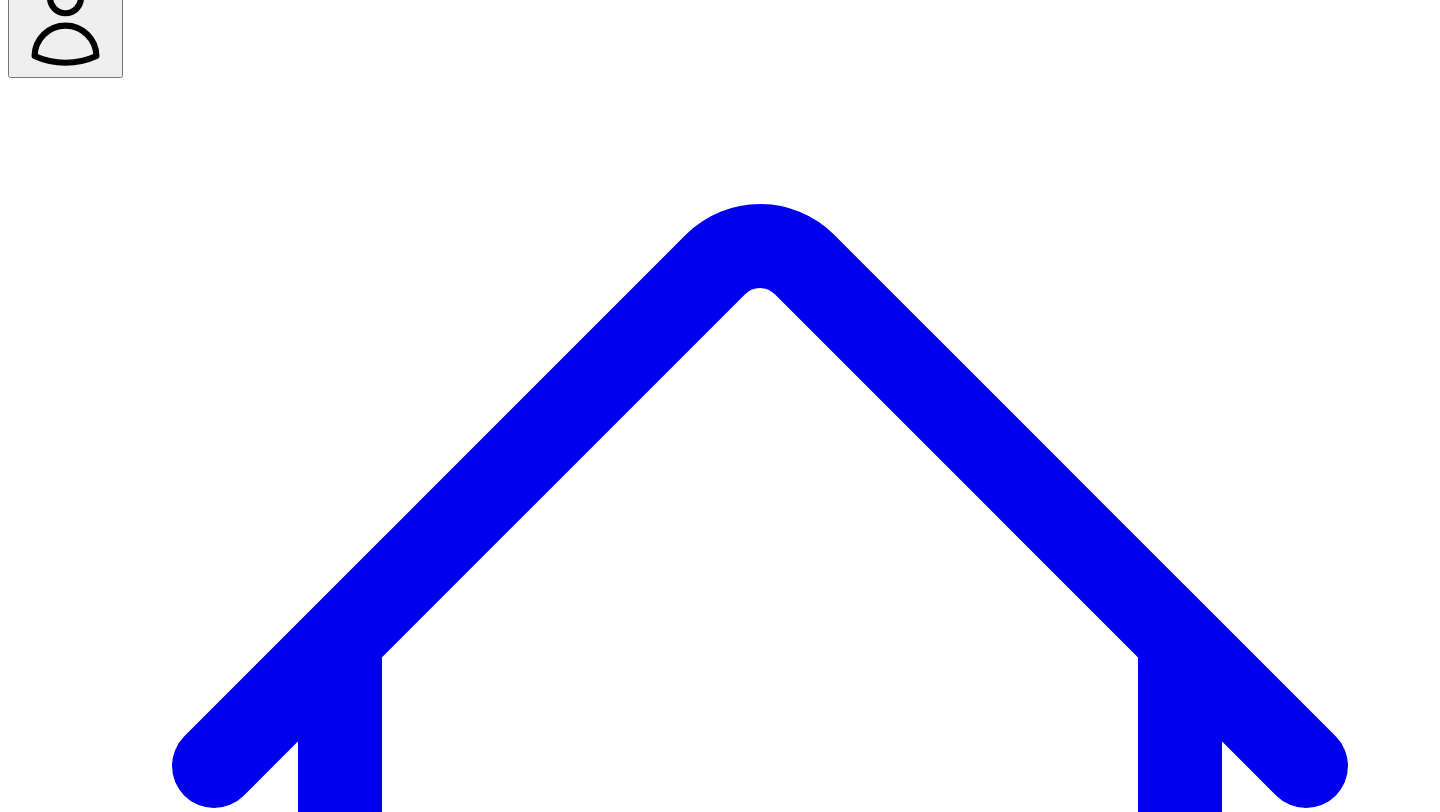 click on "Social Posts" at bounding box center (249, 7589) 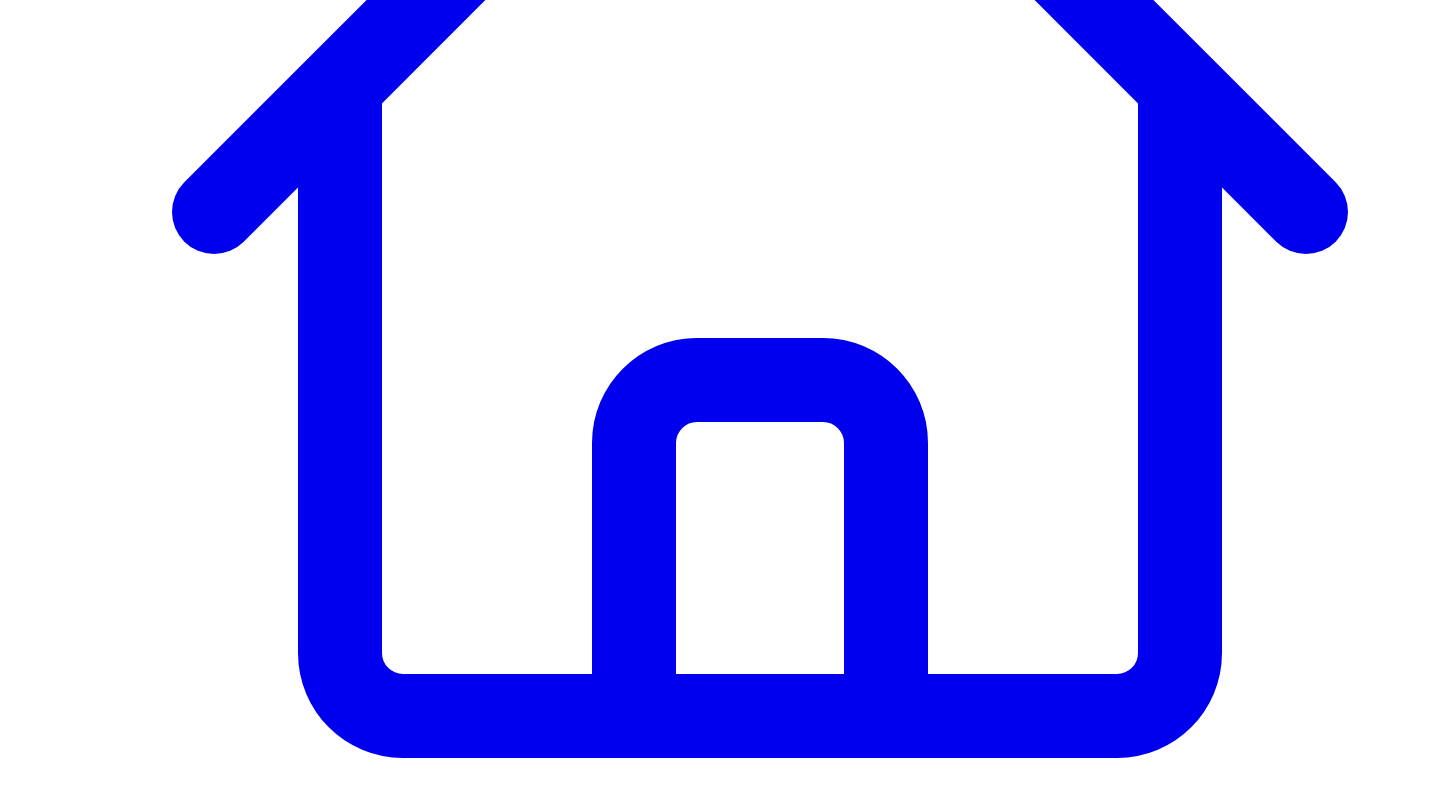 scroll, scrollTop: 753, scrollLeft: 0, axis: vertical 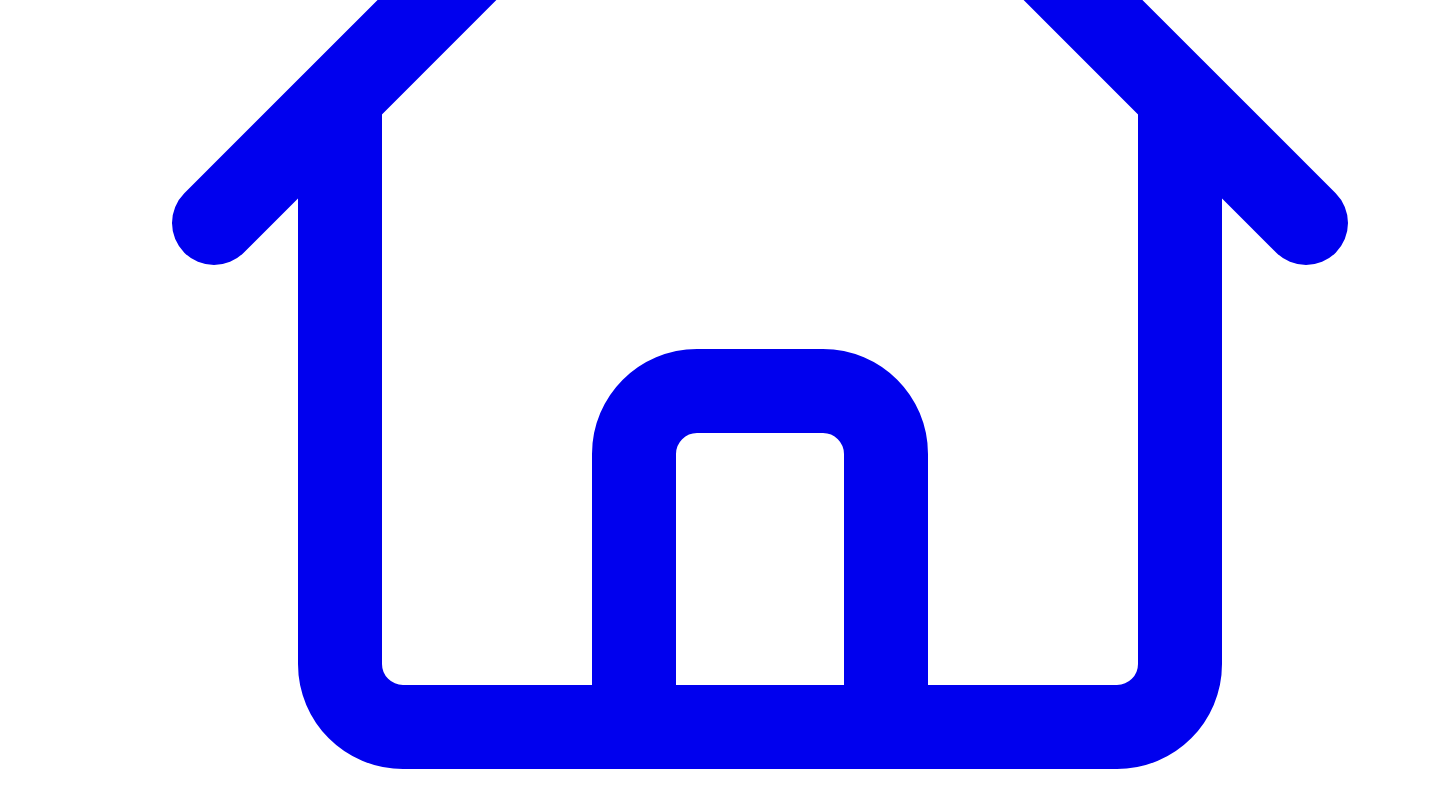 click 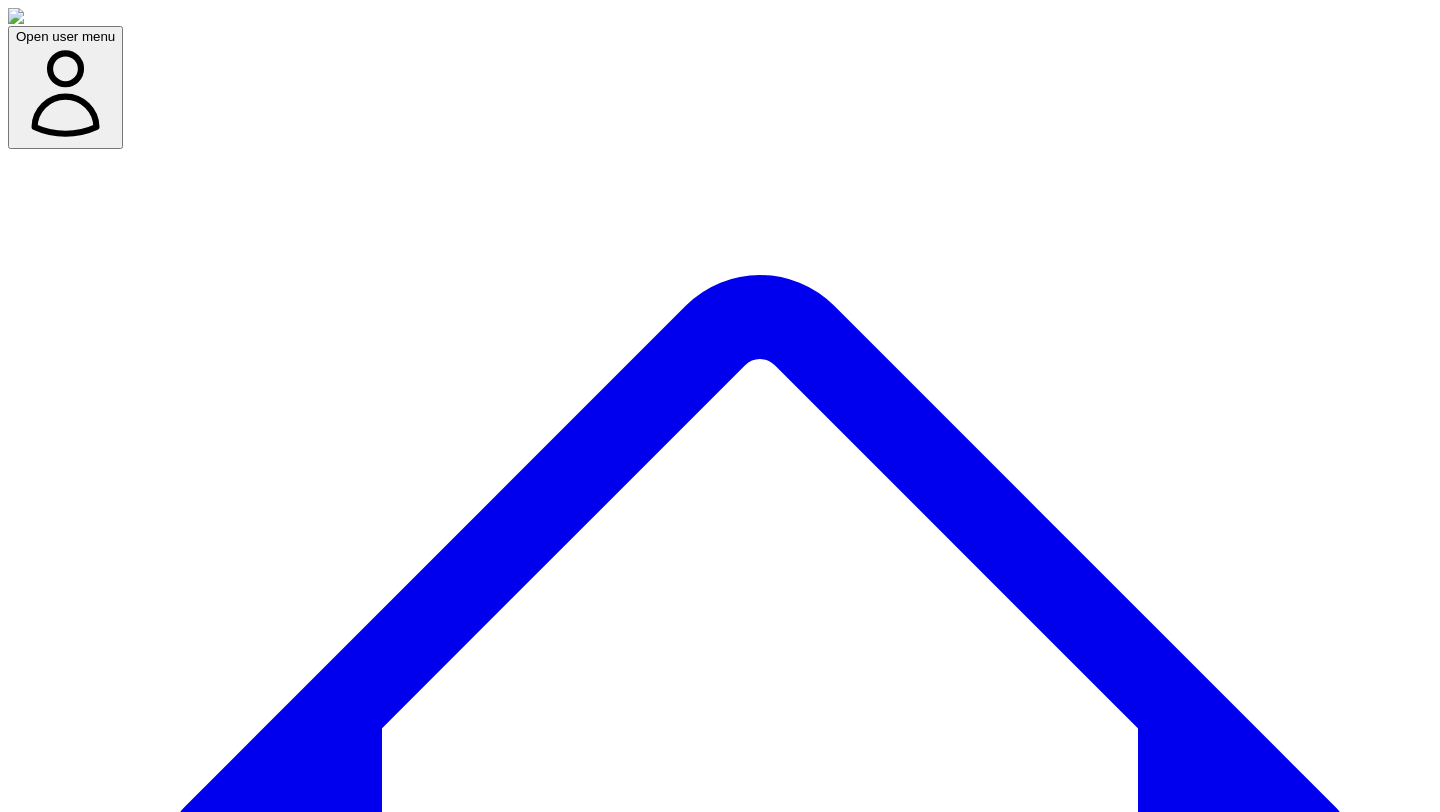 click at bounding box center [79, 11438] 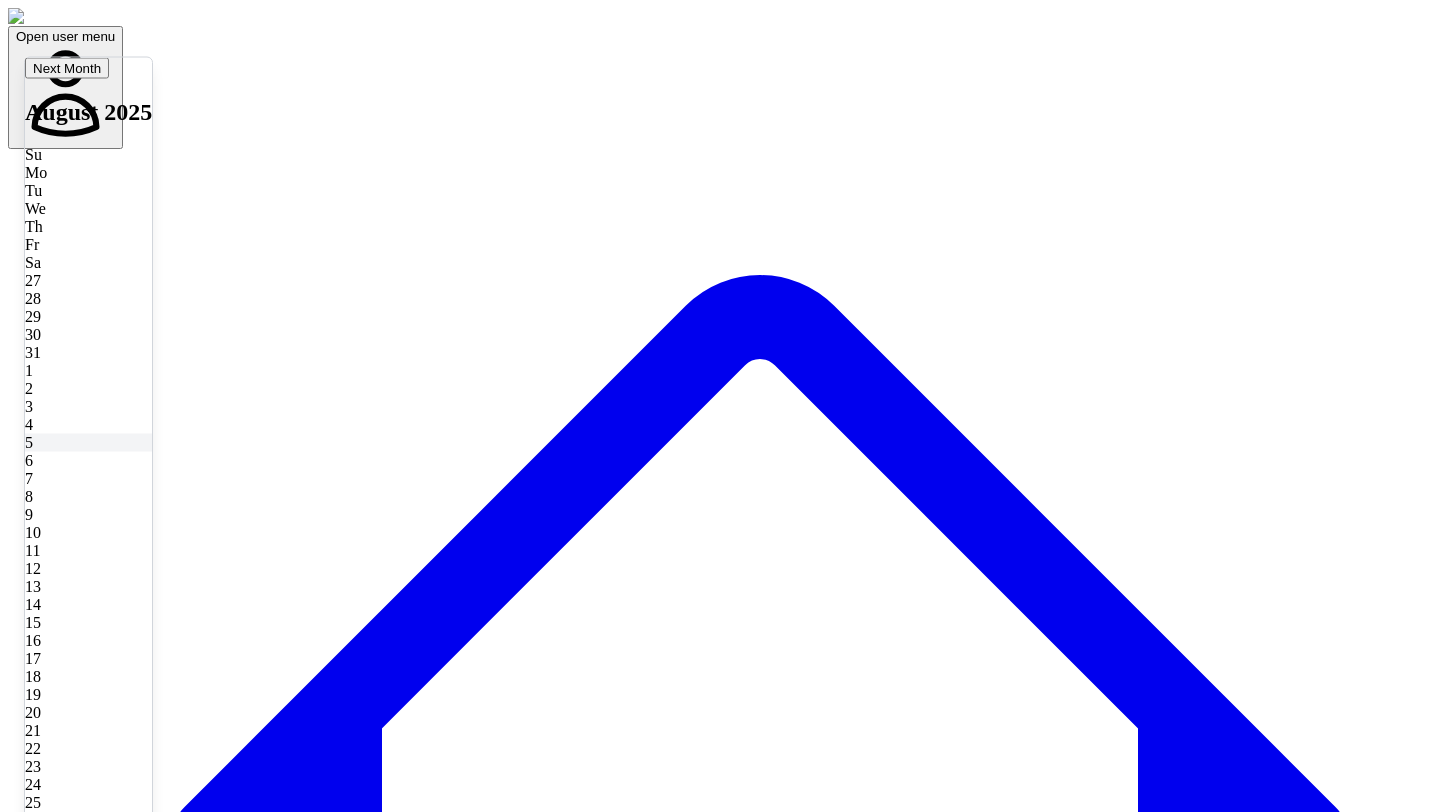 click on "5" at bounding box center [88, 442] 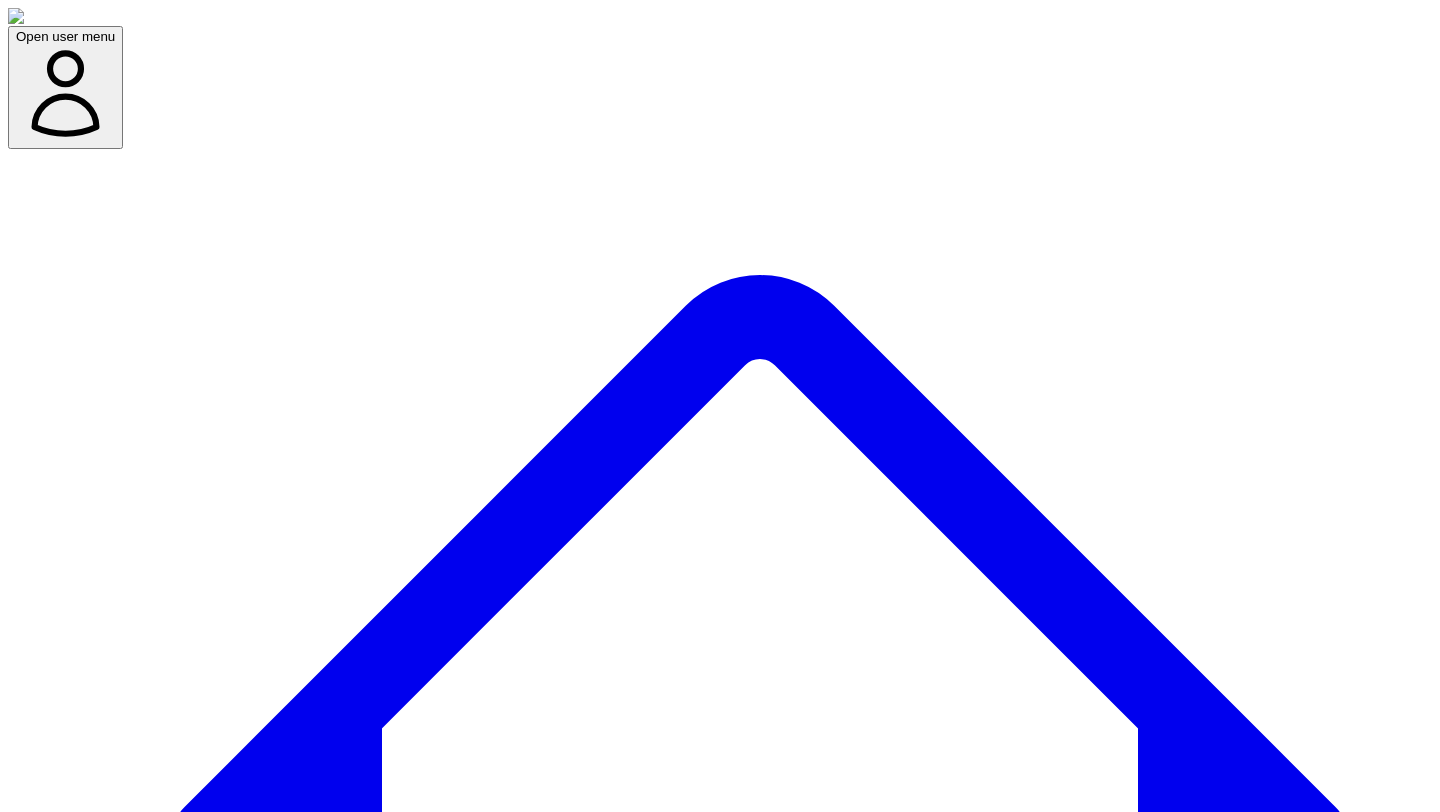 click at bounding box center (79, 11477) 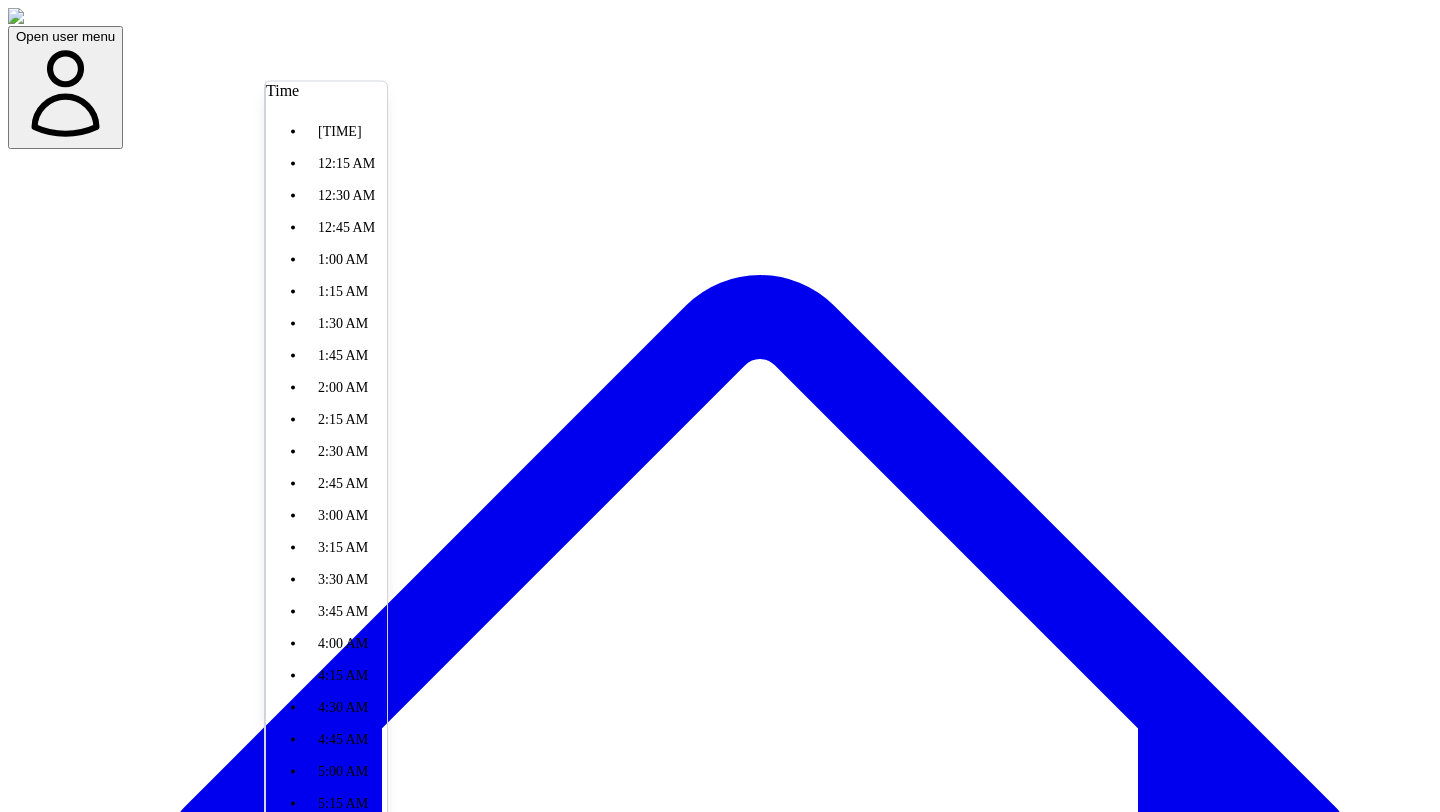 scroll, scrollTop: 810, scrollLeft: 0, axis: vertical 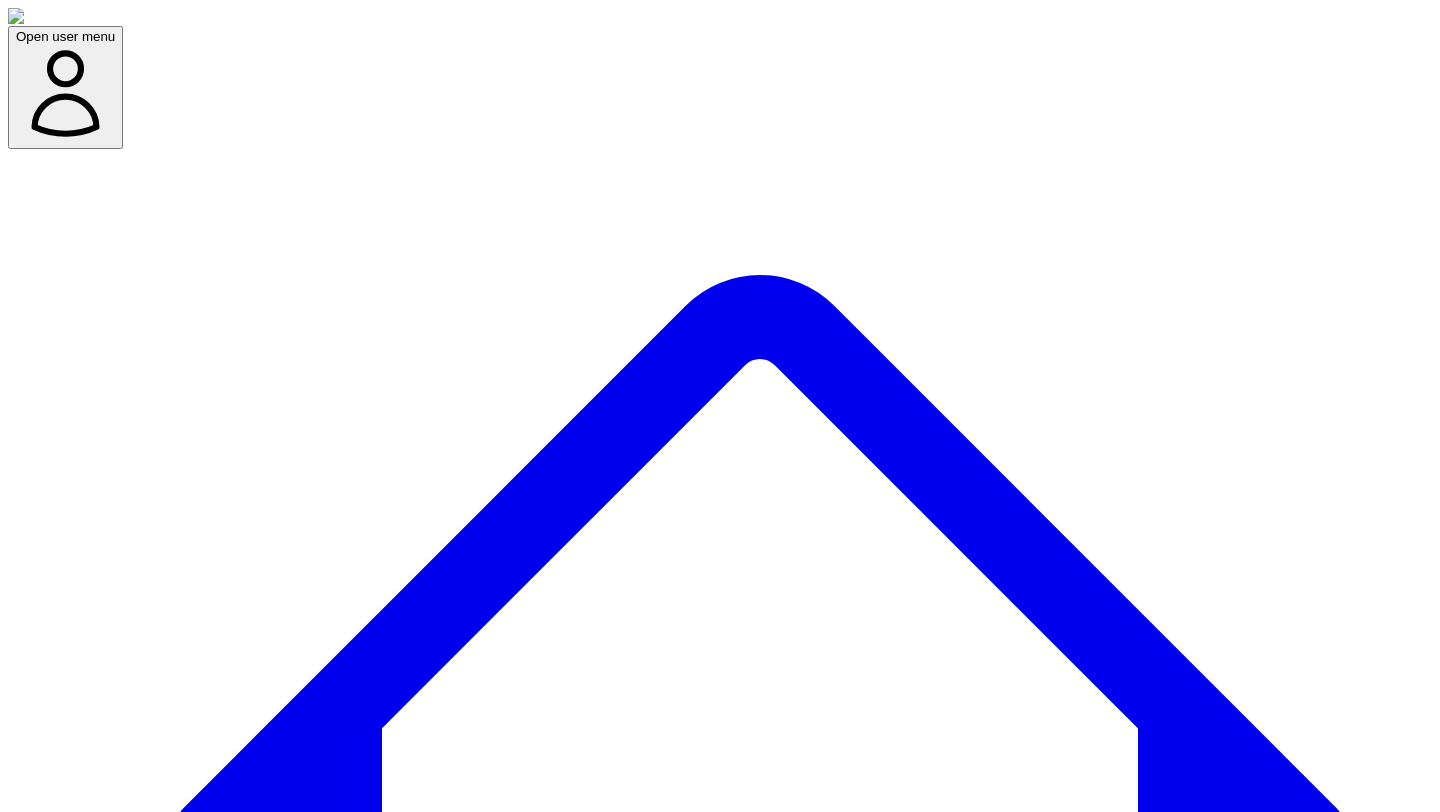 click on "**********" at bounding box center (720, 11353) 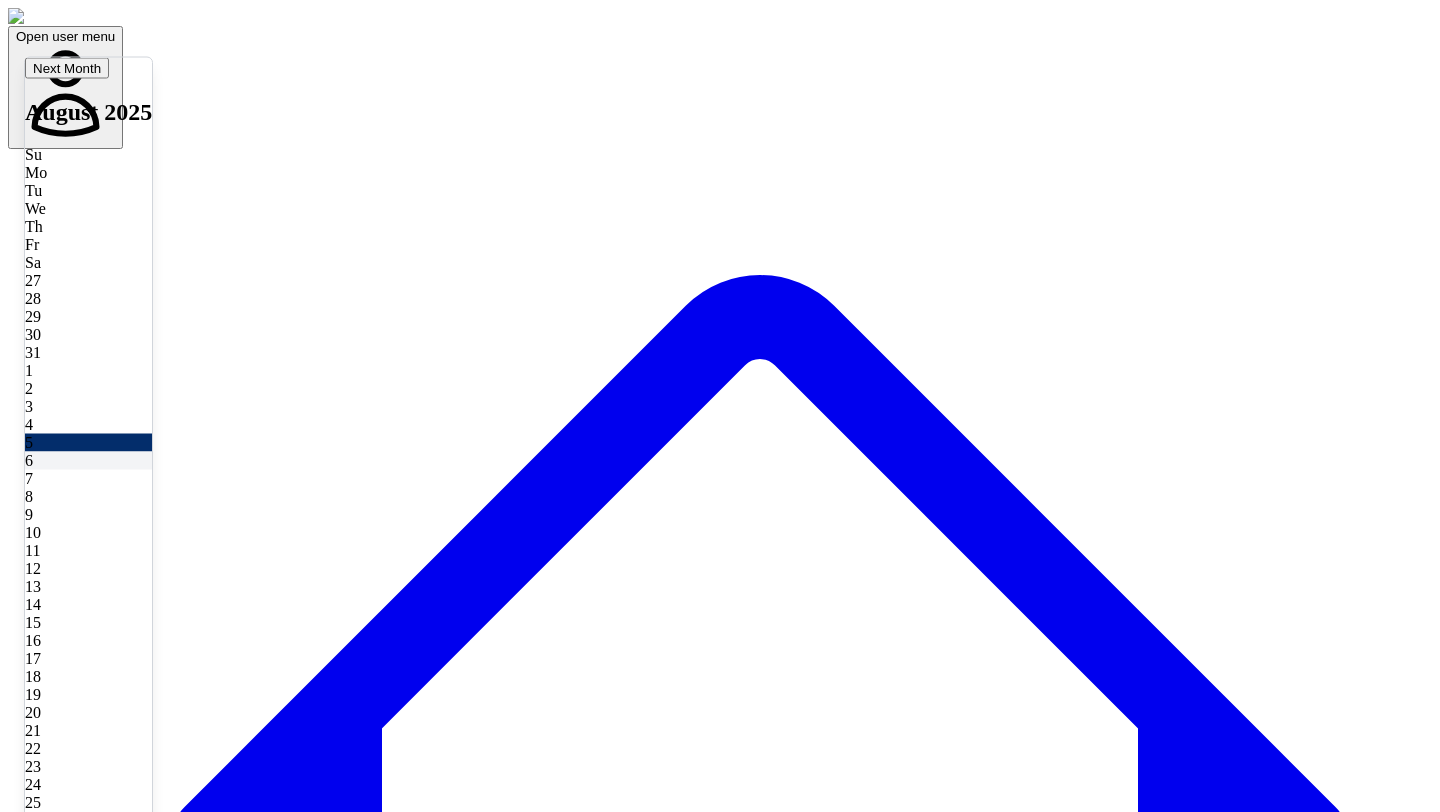 click on "6" at bounding box center (88, 460) 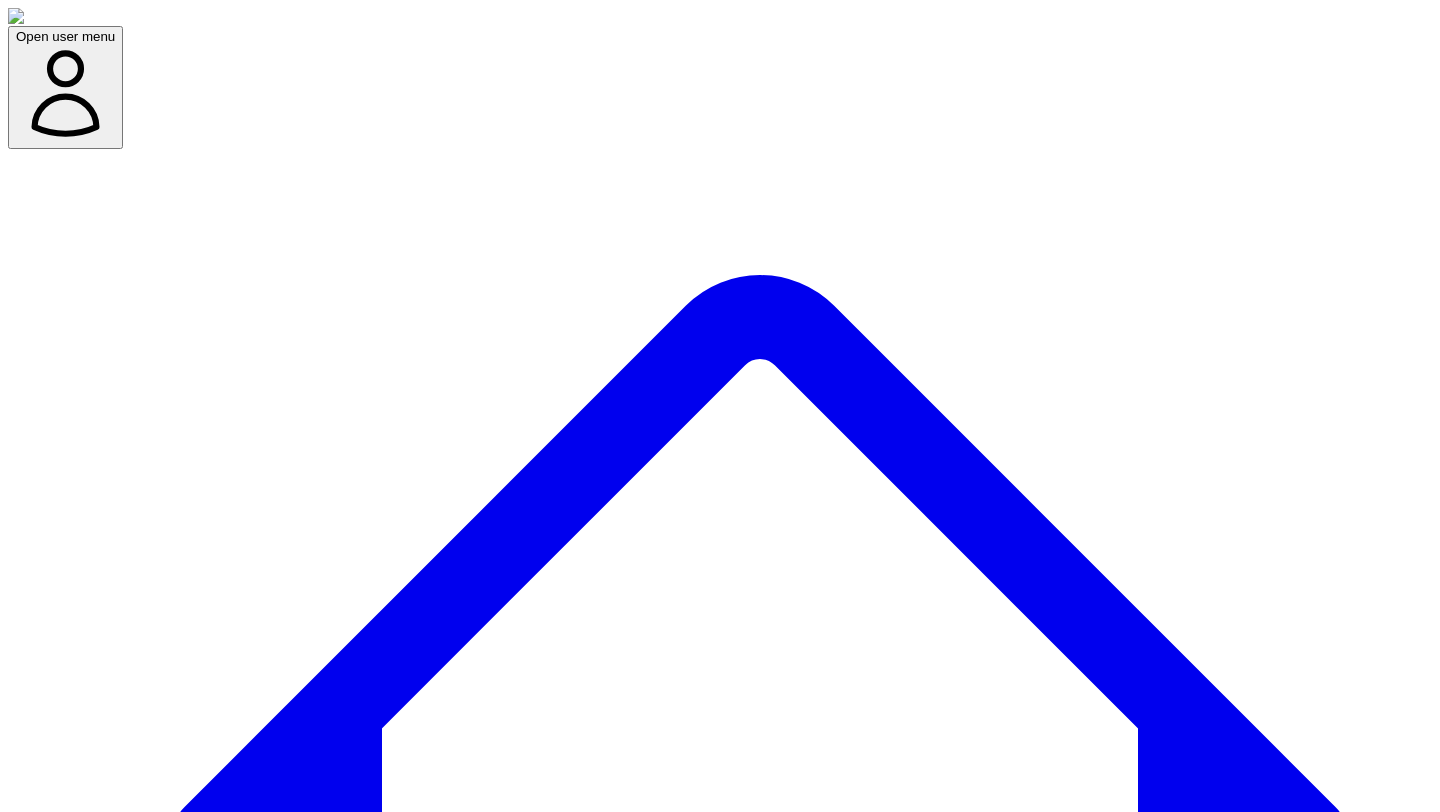 click on "Confirm Schedule" at bounding box center [69, 11547] 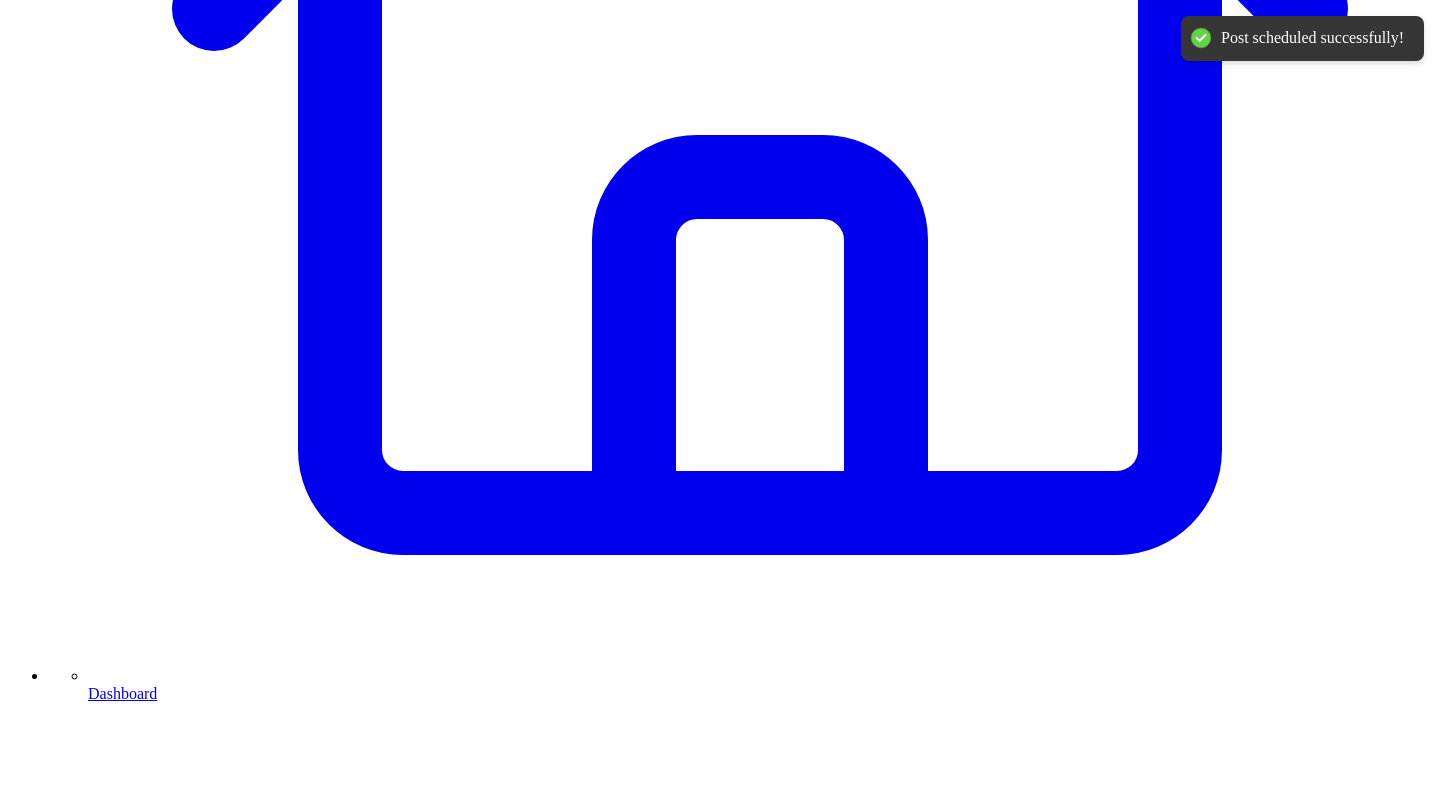 scroll, scrollTop: 831, scrollLeft: 0, axis: vertical 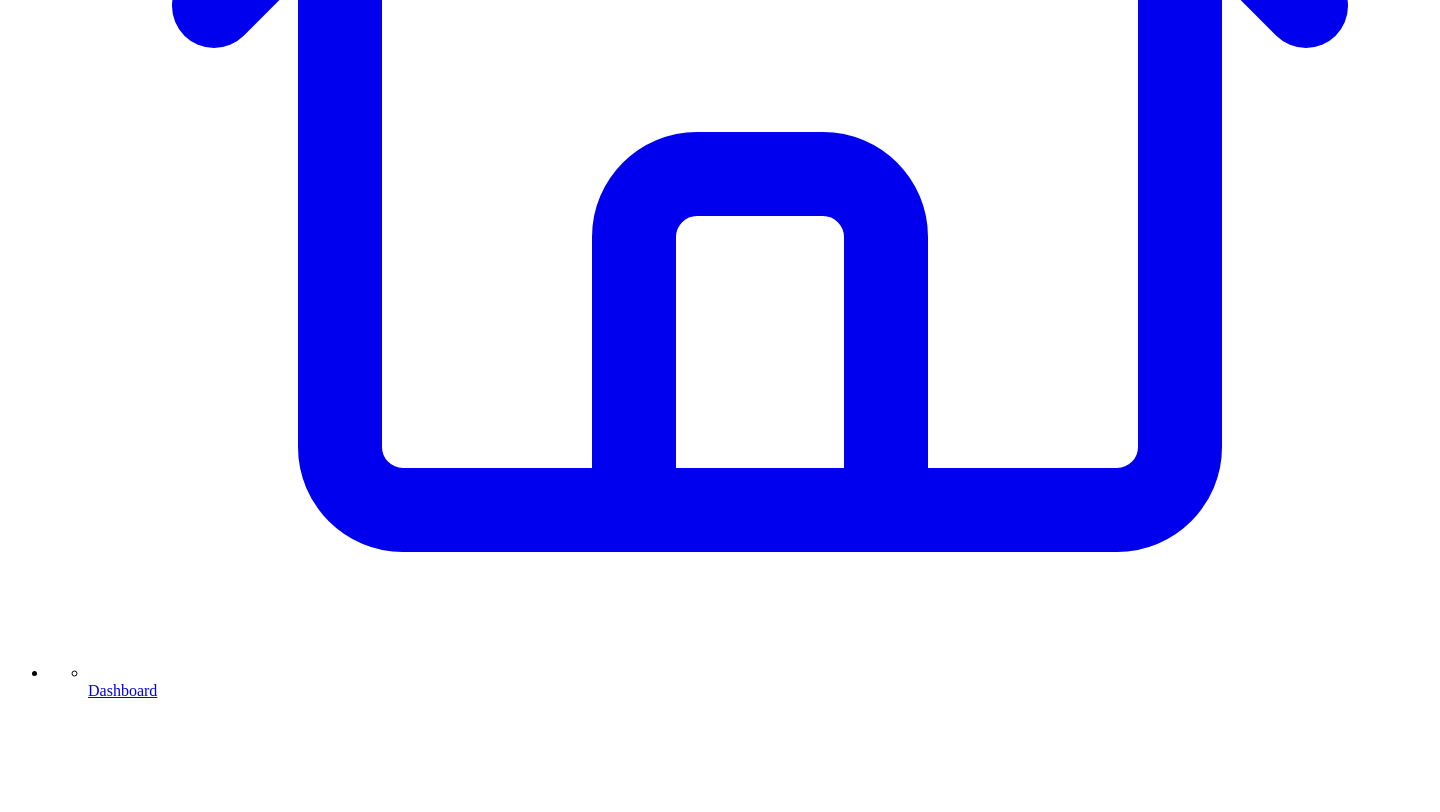 click on "Cancel" at bounding box center [49, 7302] 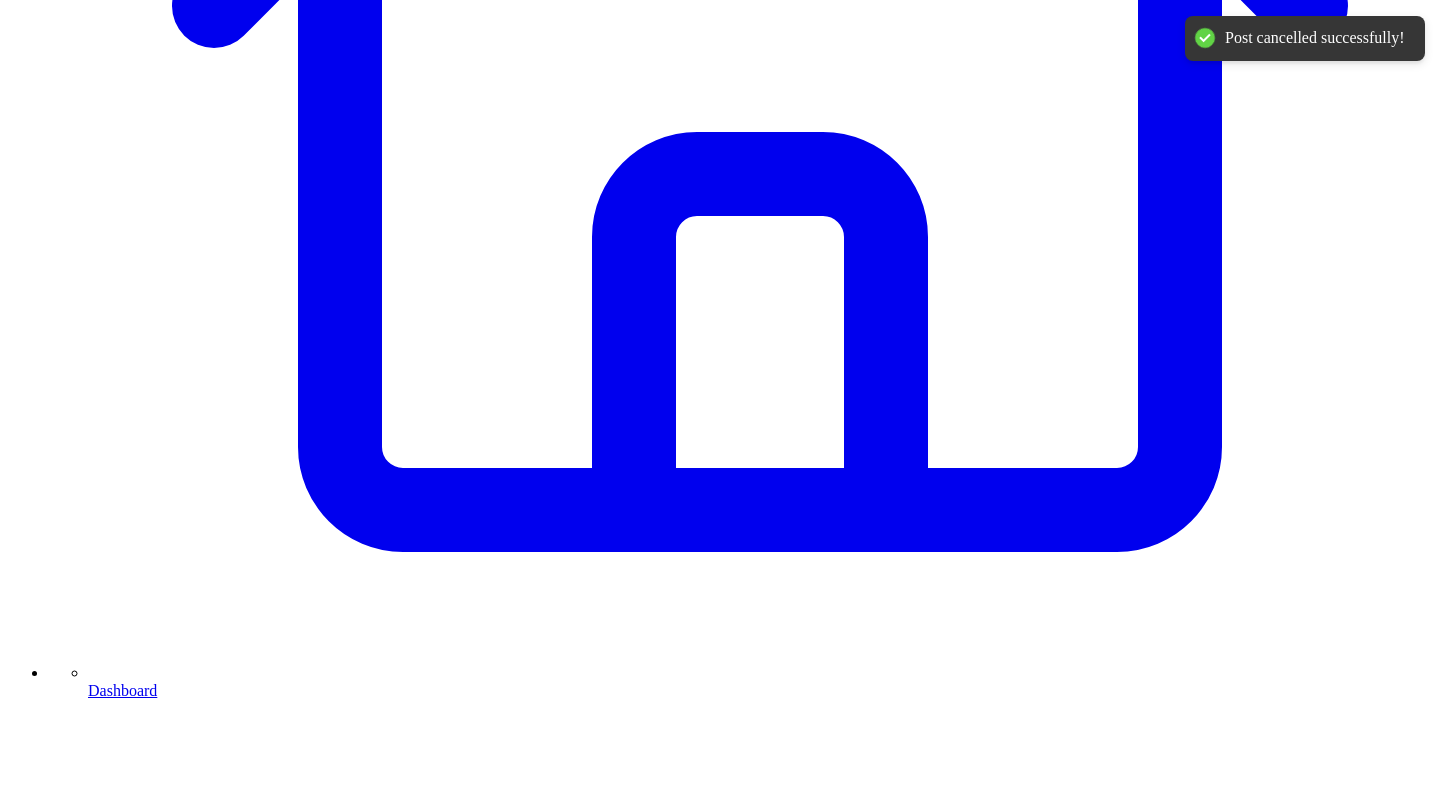 click on "Share on LinkedIn" at bounding box center (94, 7308) 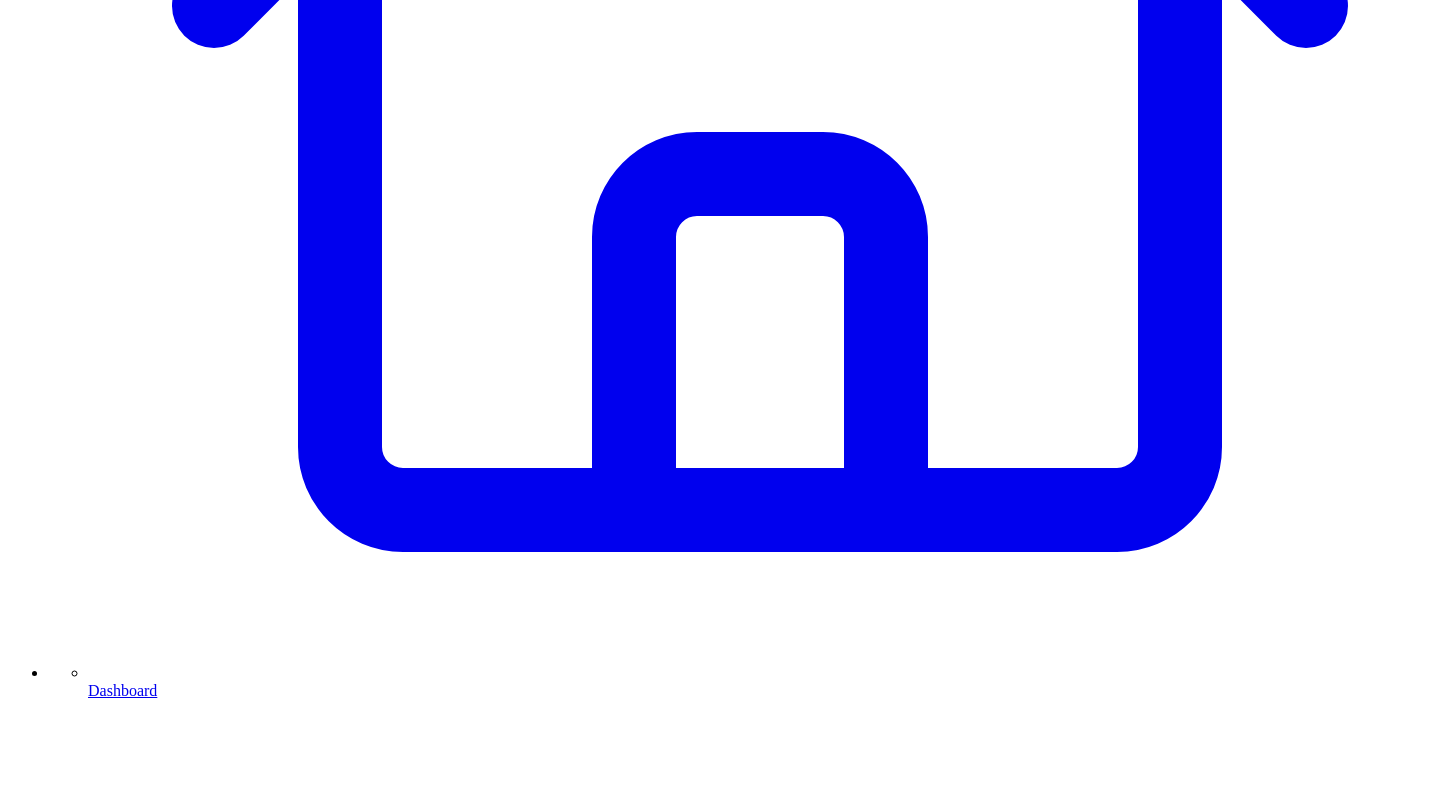 click on "Schedule for Later" at bounding box center (143, 7345) 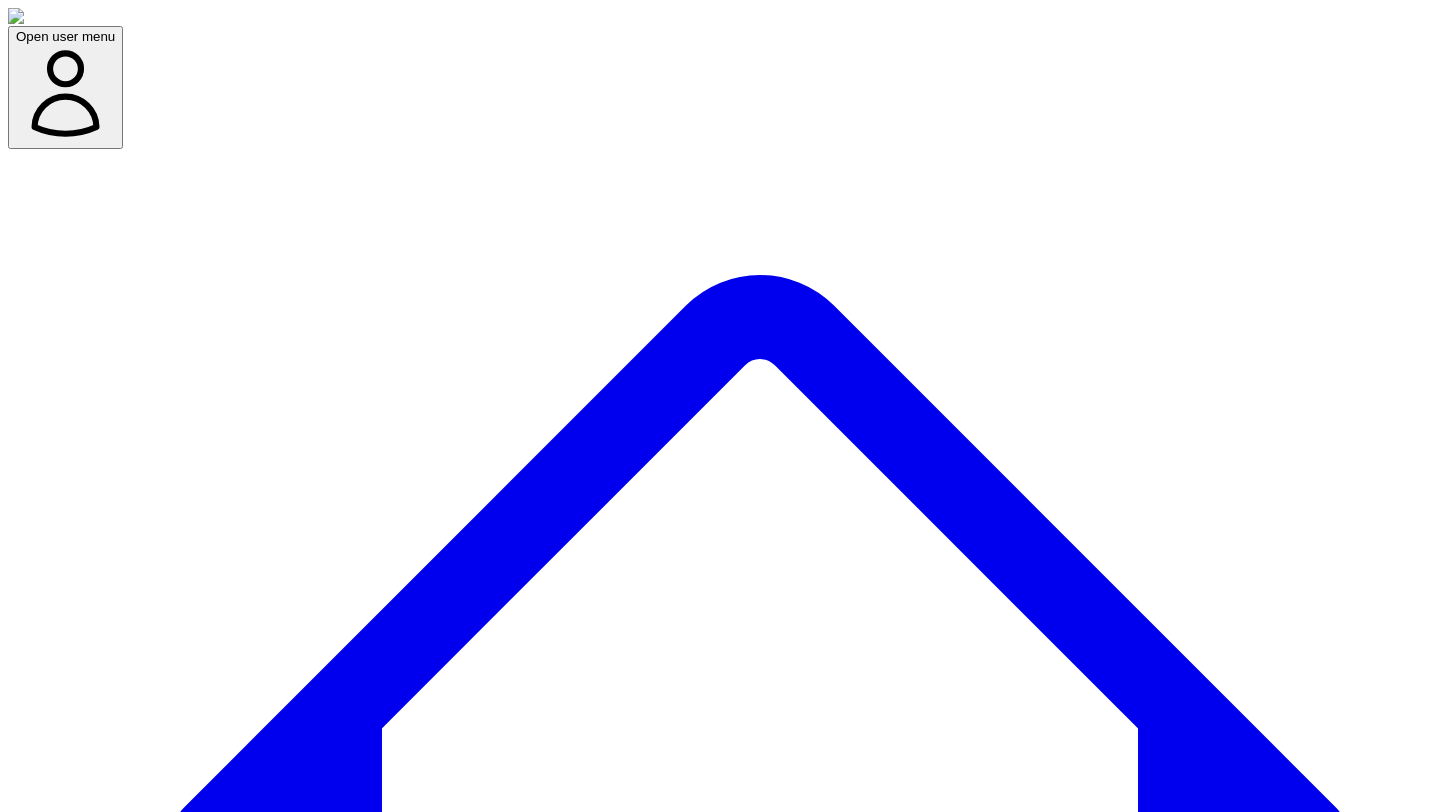 click at bounding box center (79, 11438) 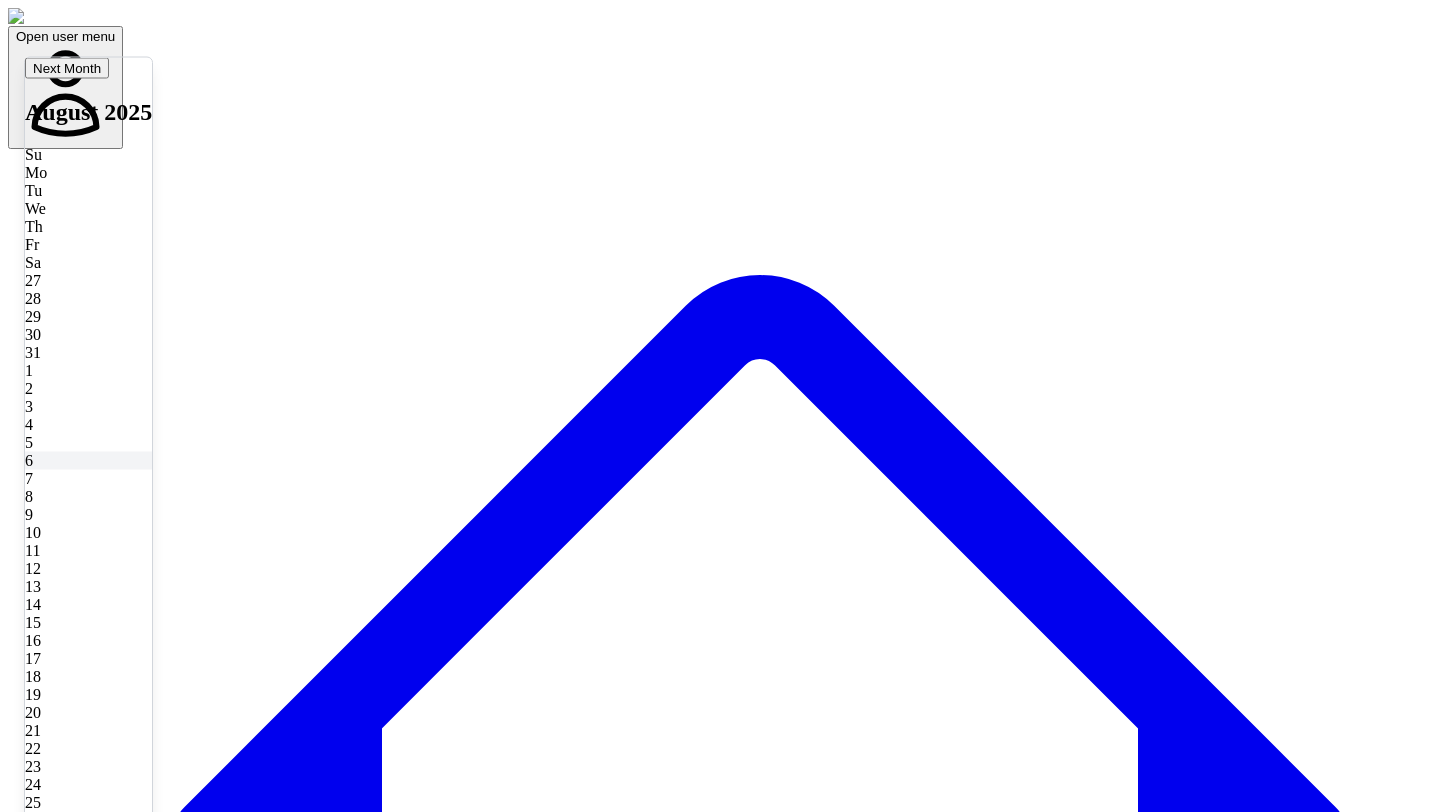 click on "6" at bounding box center [88, 460] 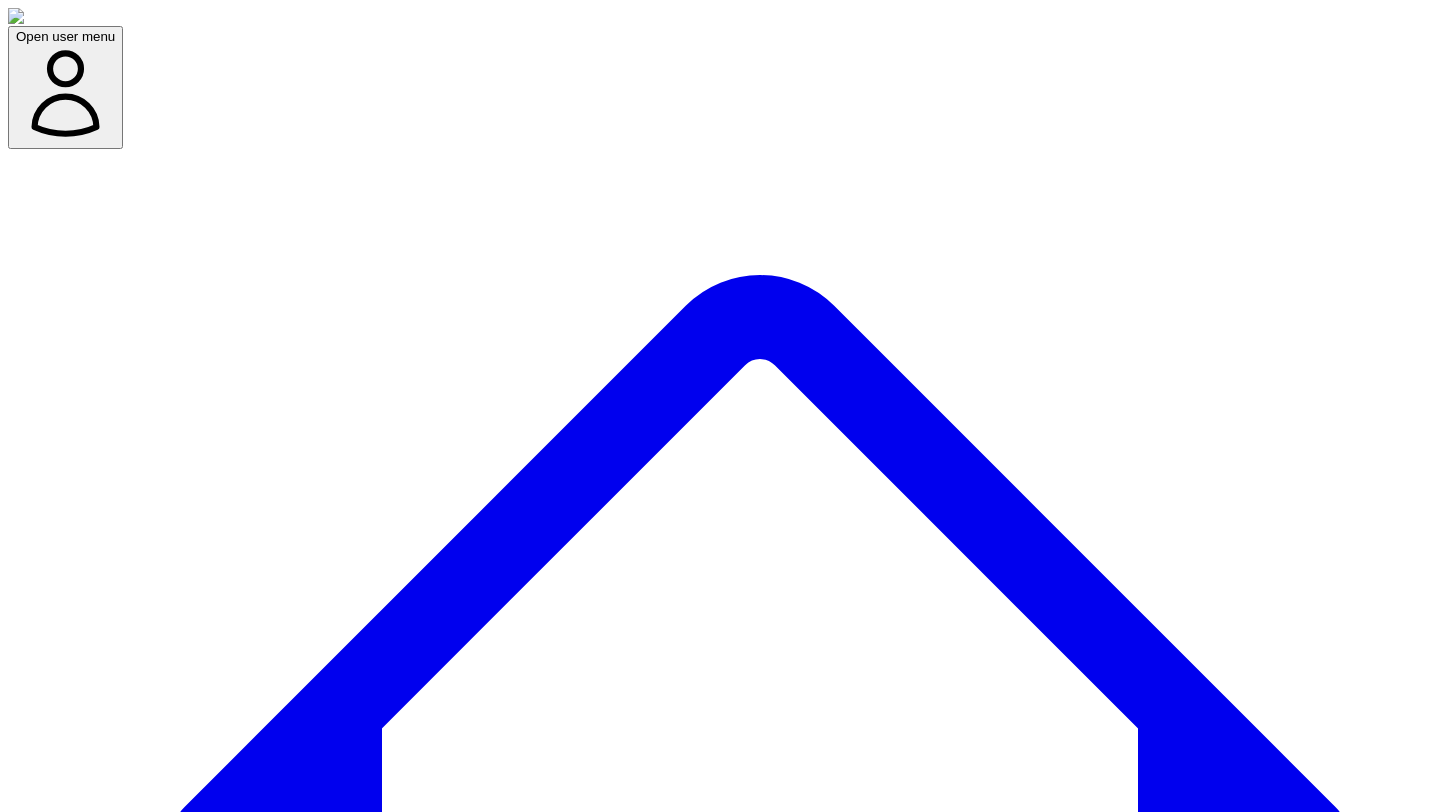 click at bounding box center [79, 11477] 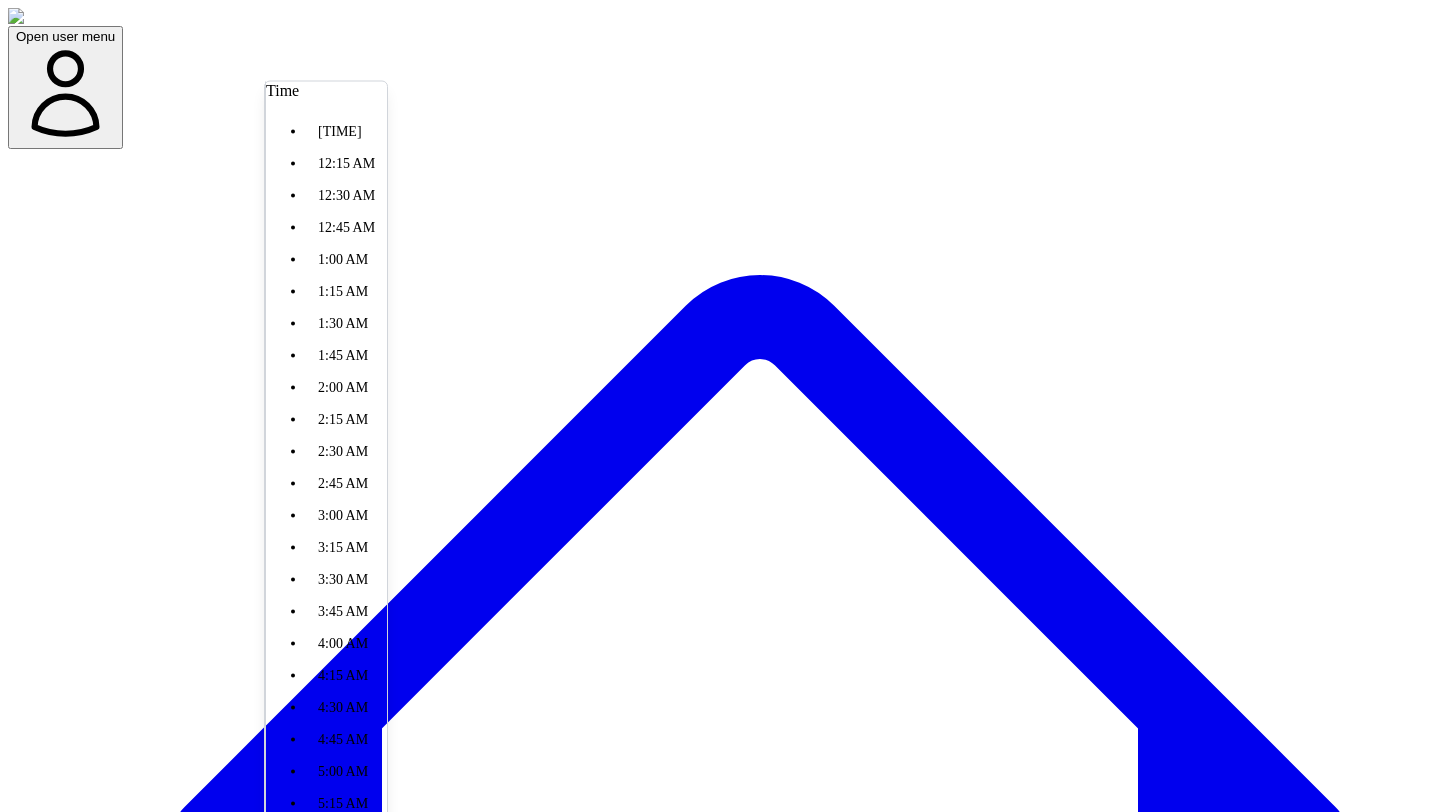 scroll, scrollTop: 810, scrollLeft: 0, axis: vertical 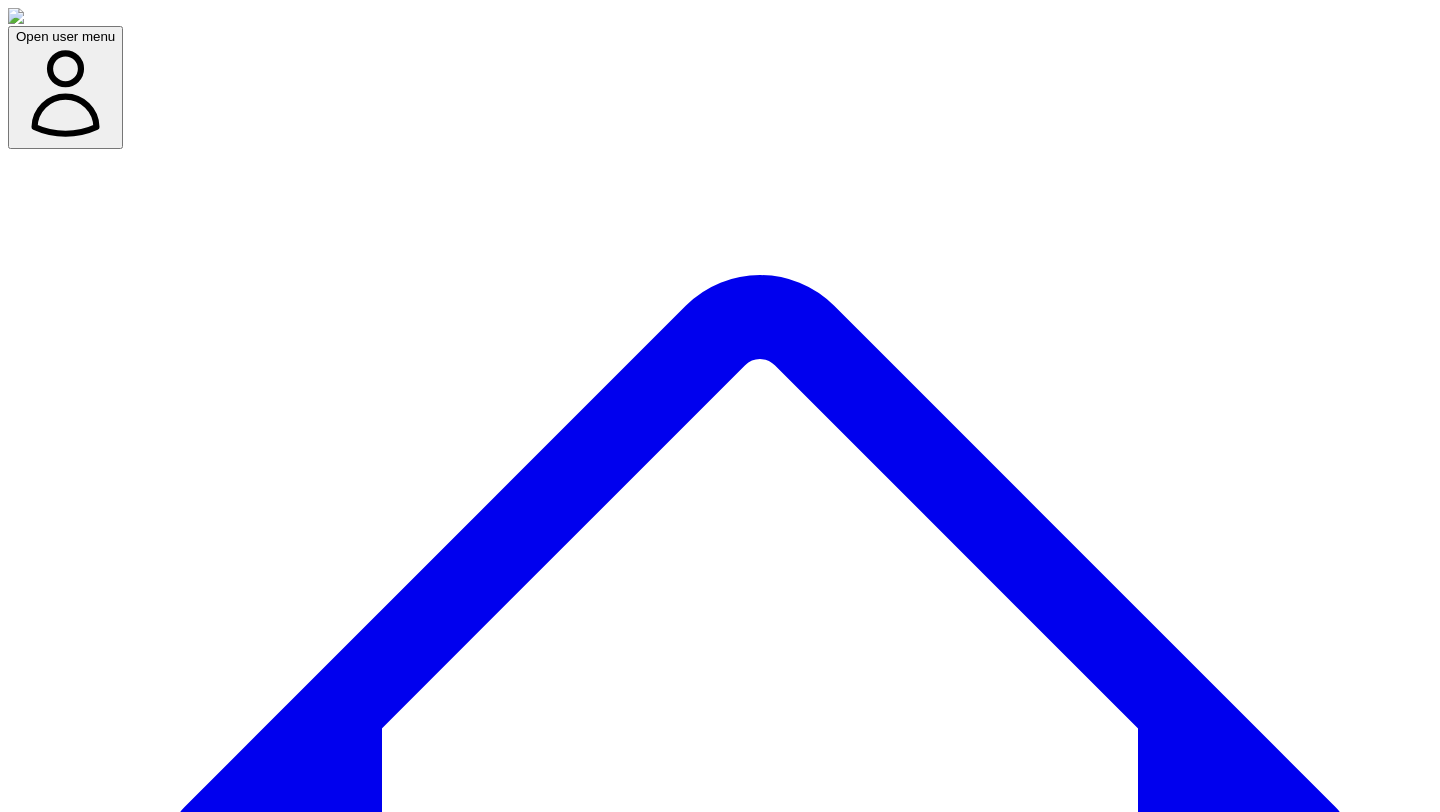click on "Confirm Schedule" at bounding box center [69, 11497] 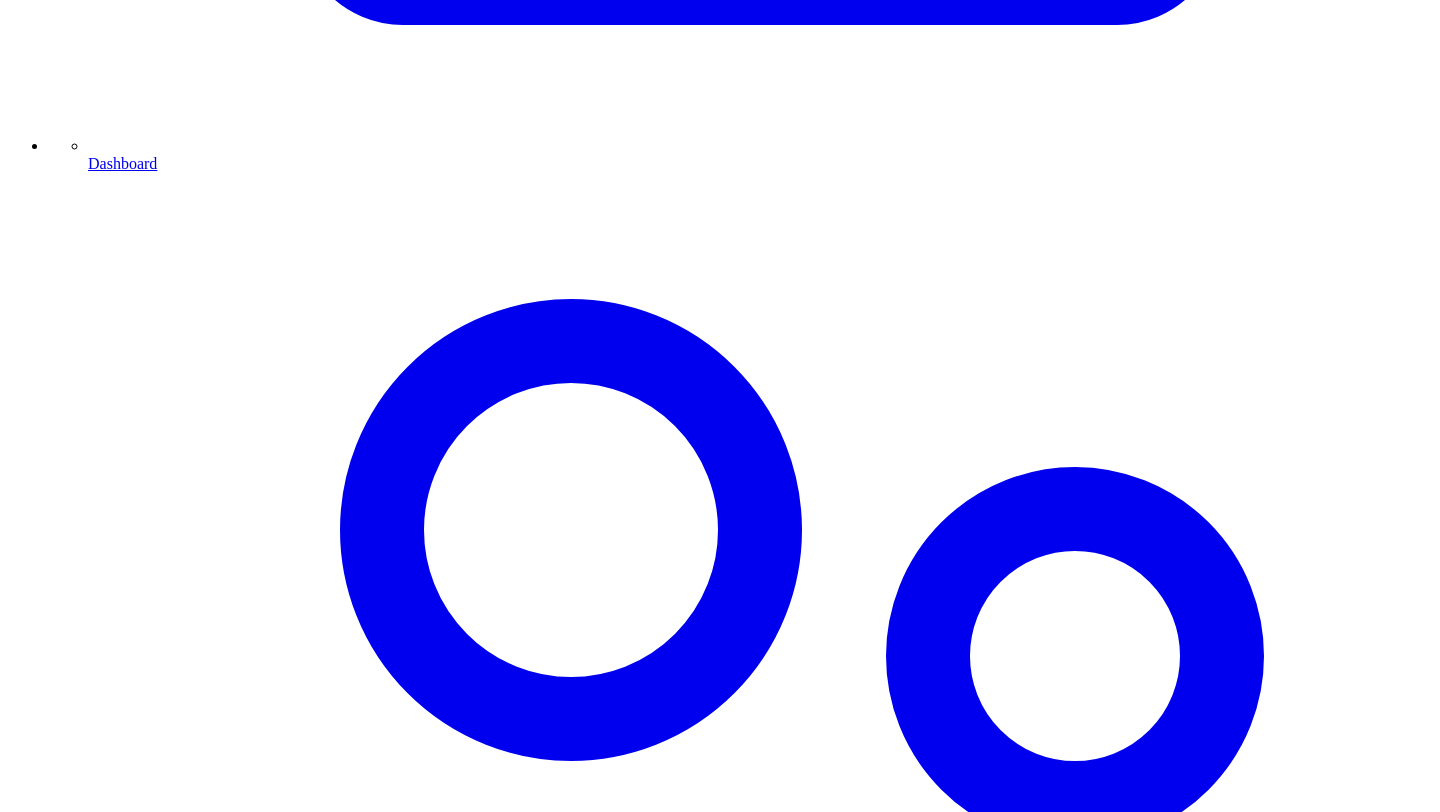 scroll, scrollTop: 1431, scrollLeft: 0, axis: vertical 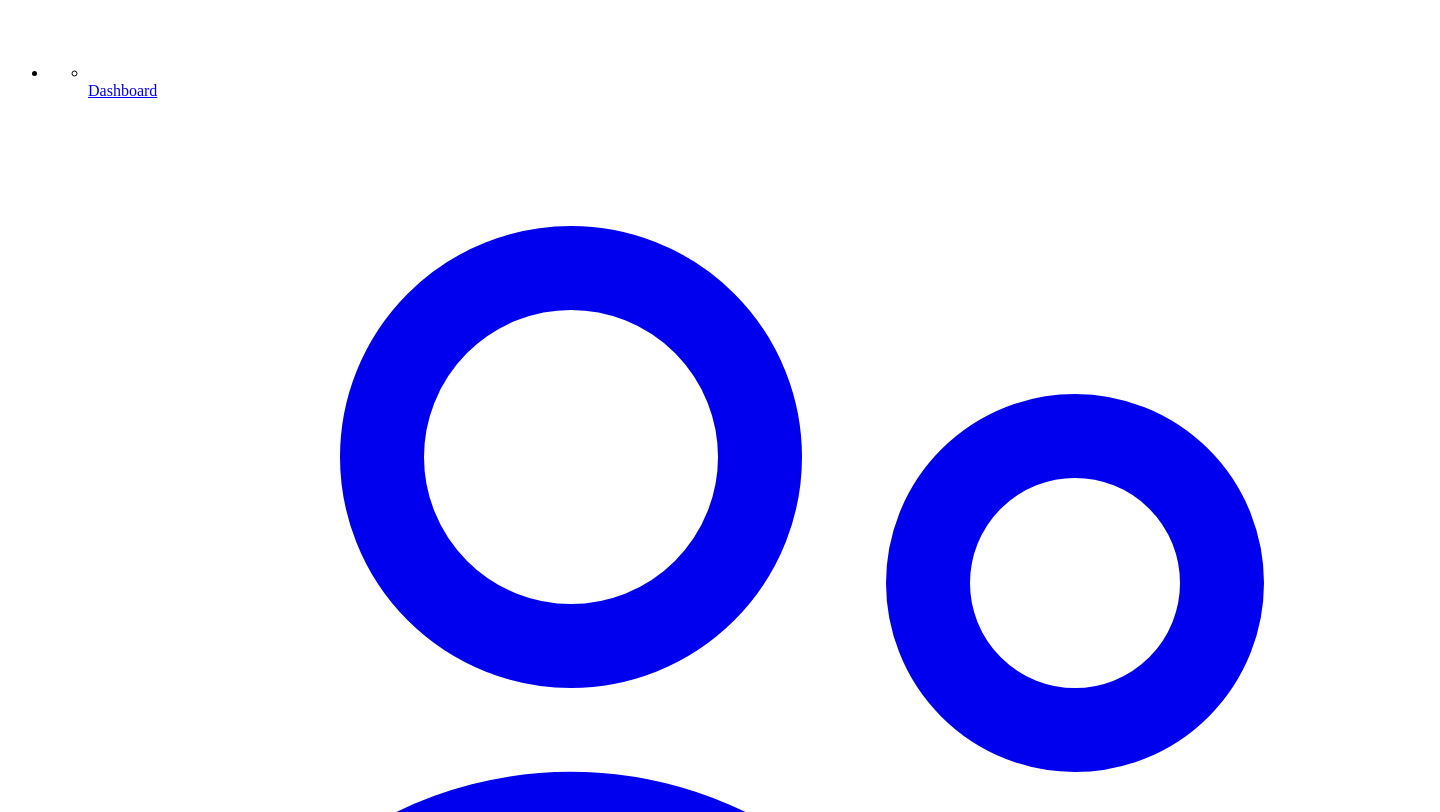 click on "Post Again" at bounding box center (72, 7130) 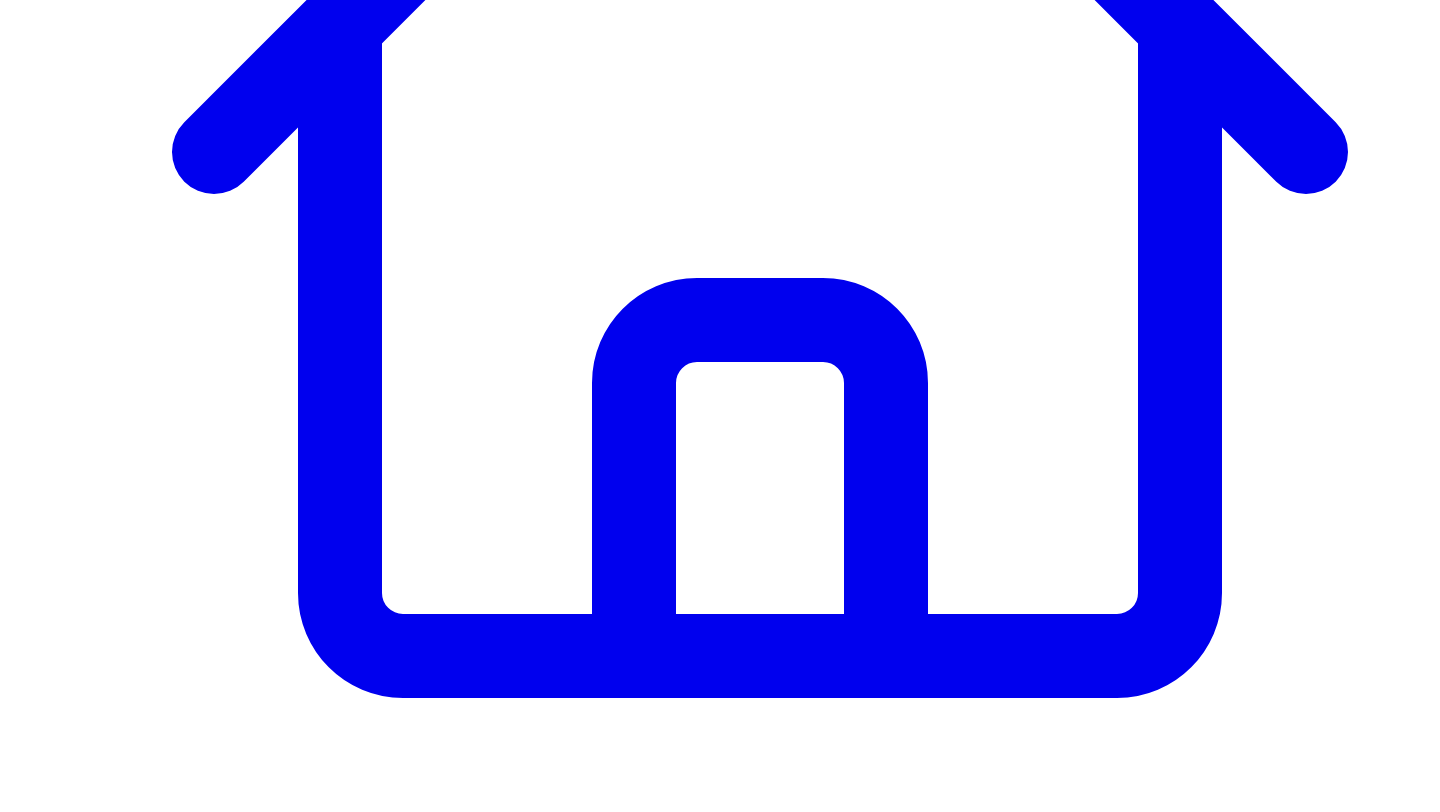 scroll, scrollTop: 675, scrollLeft: 0, axis: vertical 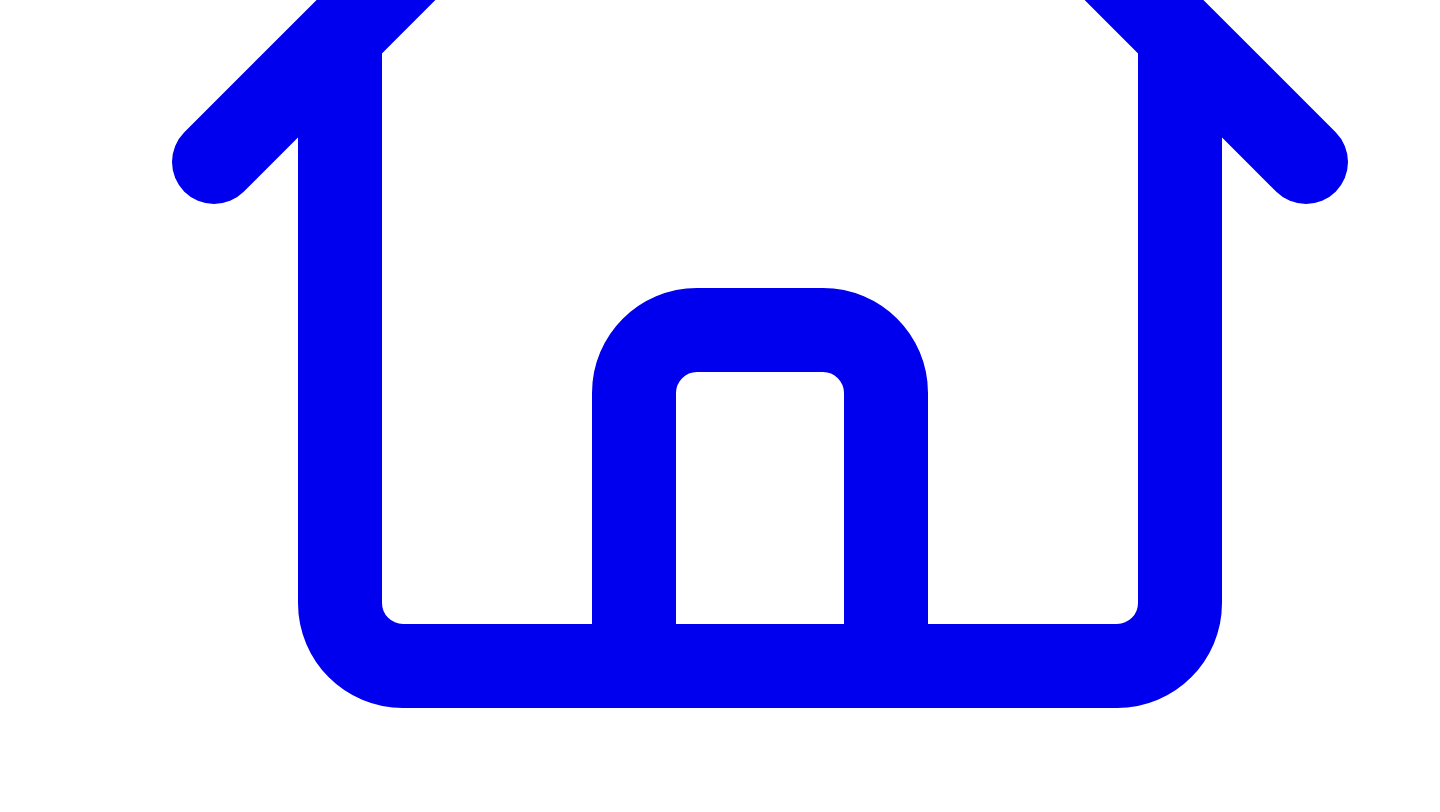 click on "Cancel" at bounding box center [61, 7482] 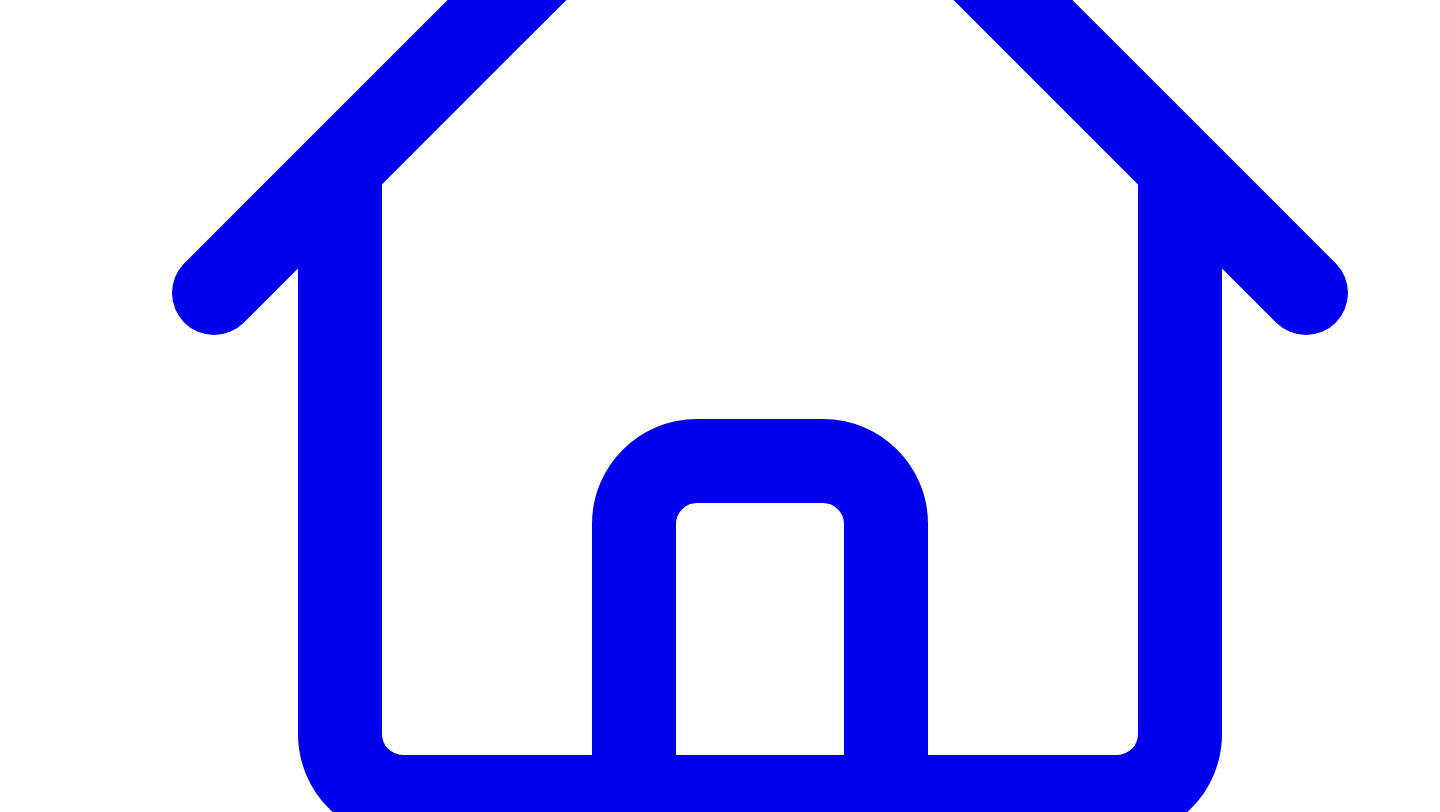 scroll, scrollTop: 463, scrollLeft: 0, axis: vertical 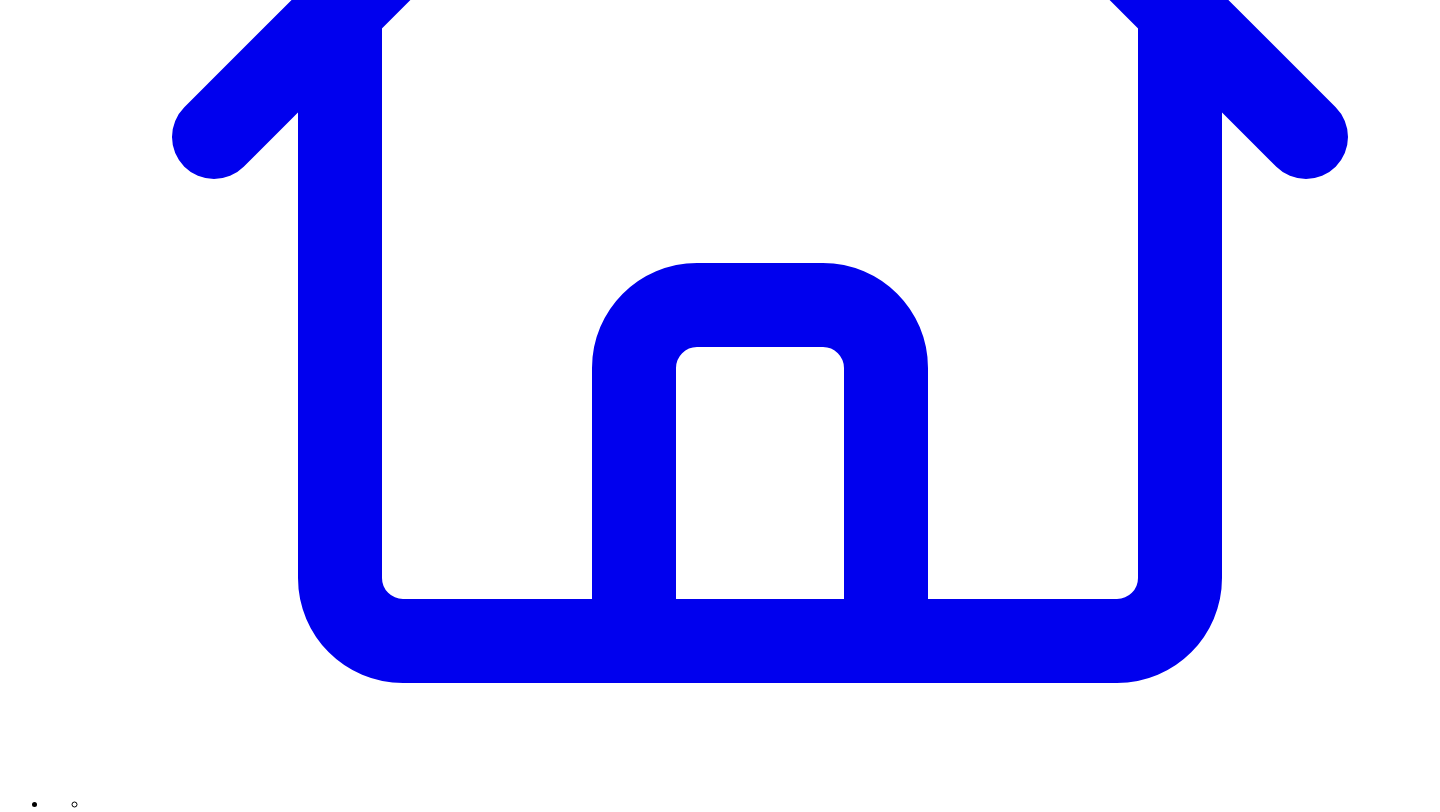 click on "Share on LinkedIn" at bounding box center (94, 7439) 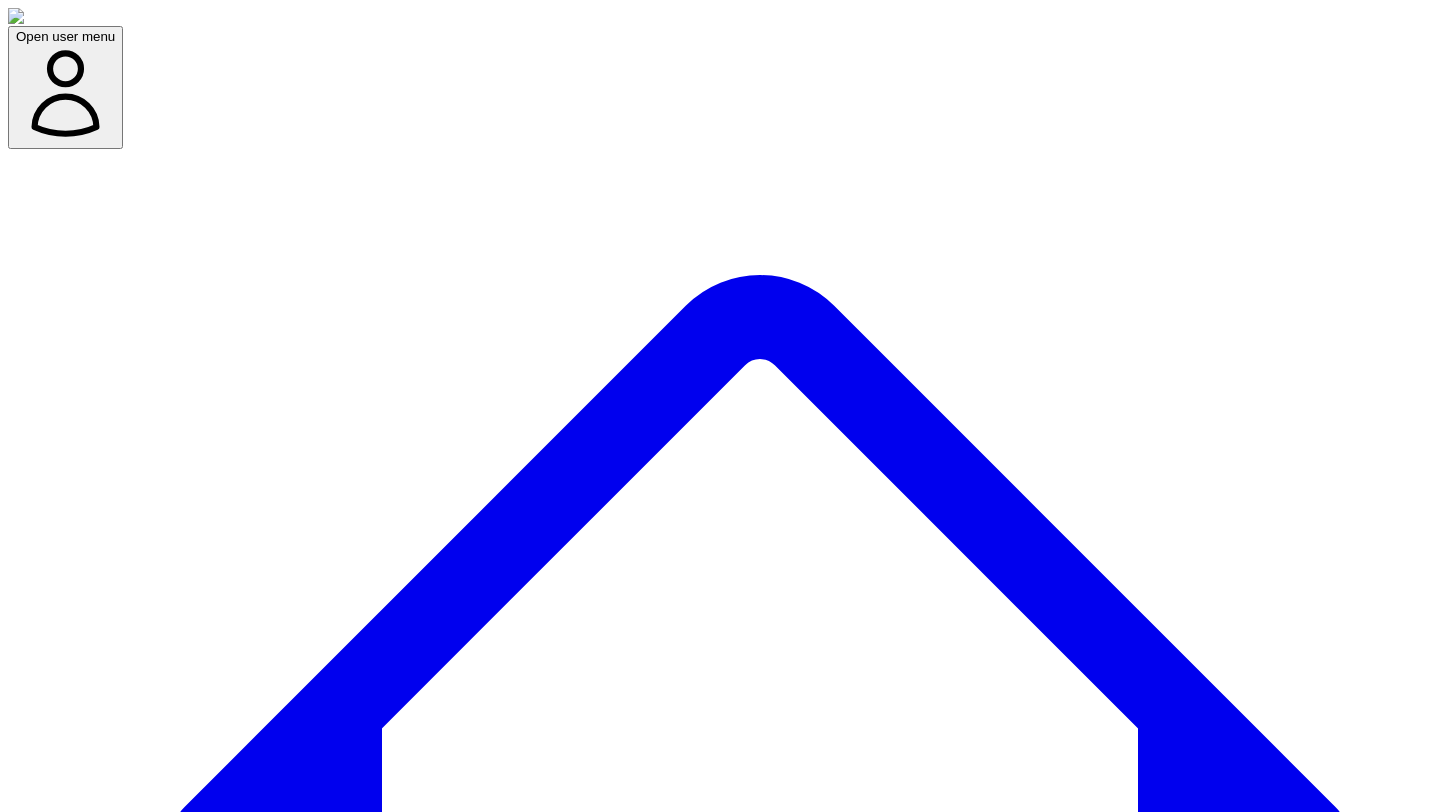 scroll, scrollTop: 486, scrollLeft: 0, axis: vertical 